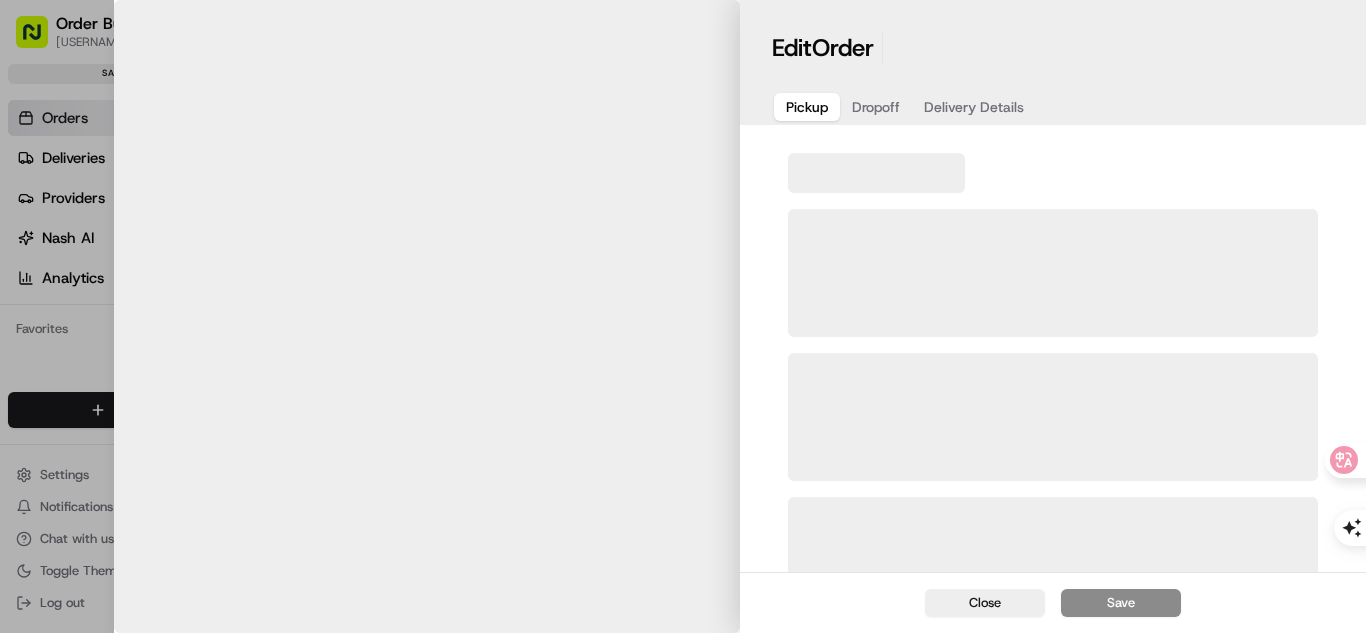 scroll, scrollTop: 0, scrollLeft: 0, axis: both 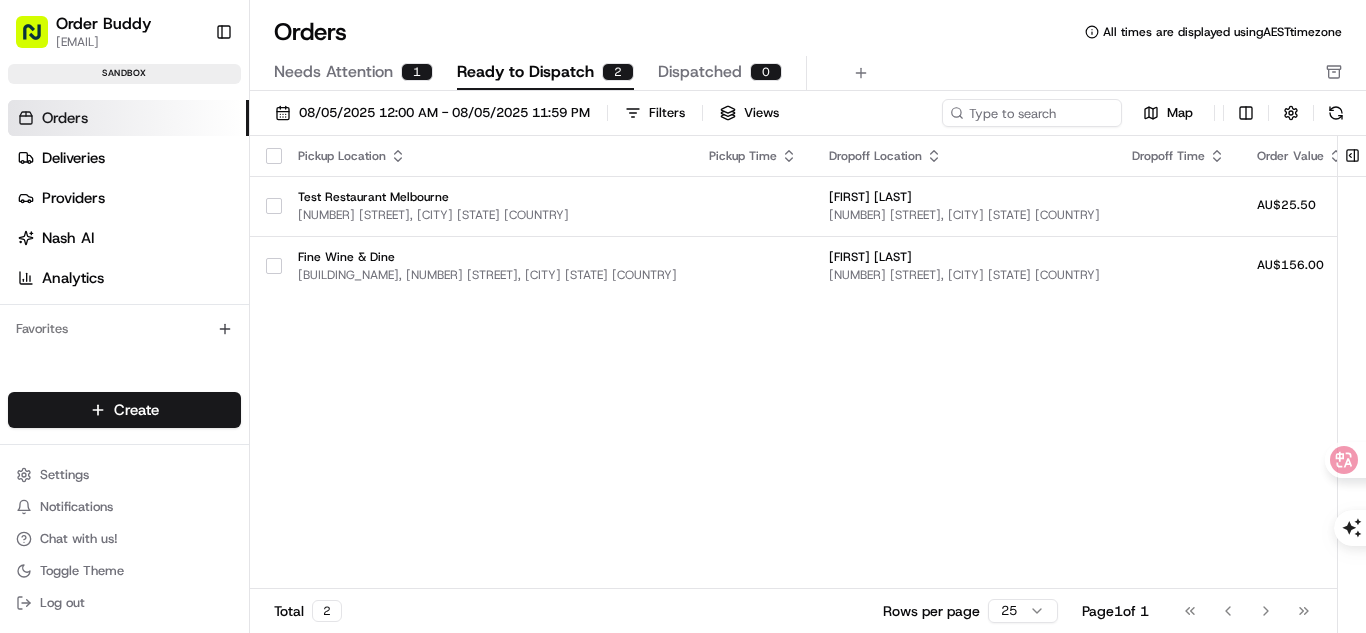 click on "Needs Attention" at bounding box center (333, 72) 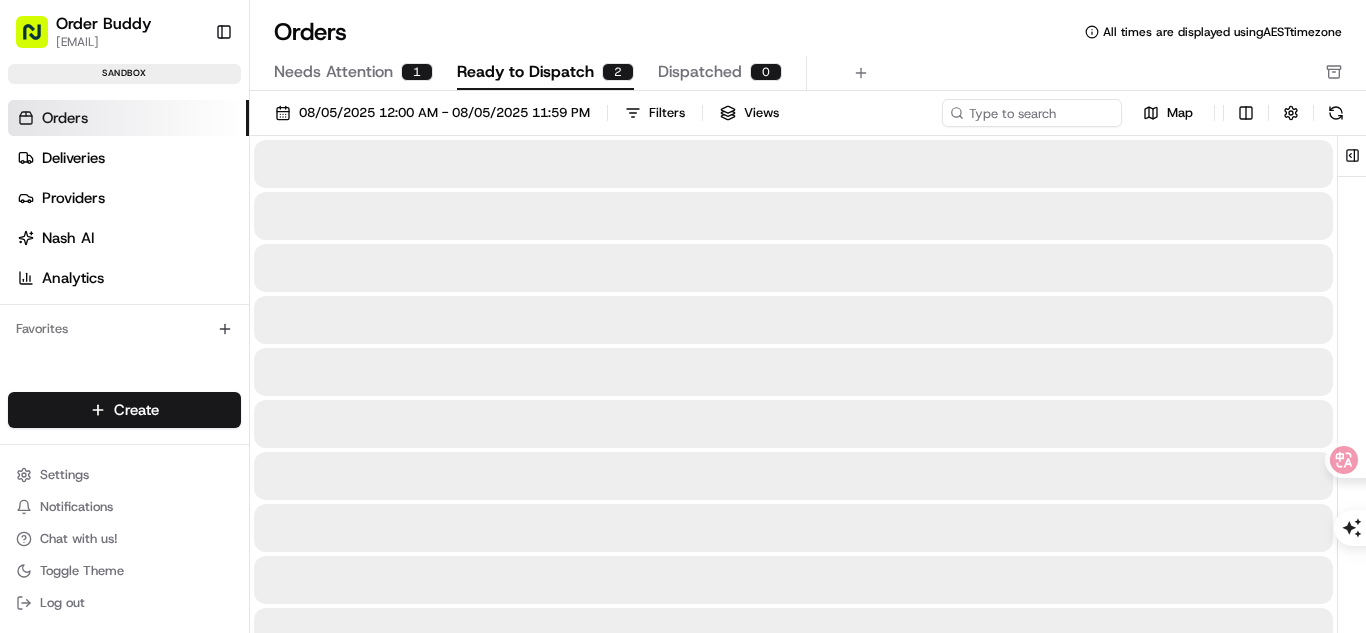 click on "Ready to Dispatch" at bounding box center (525, 72) 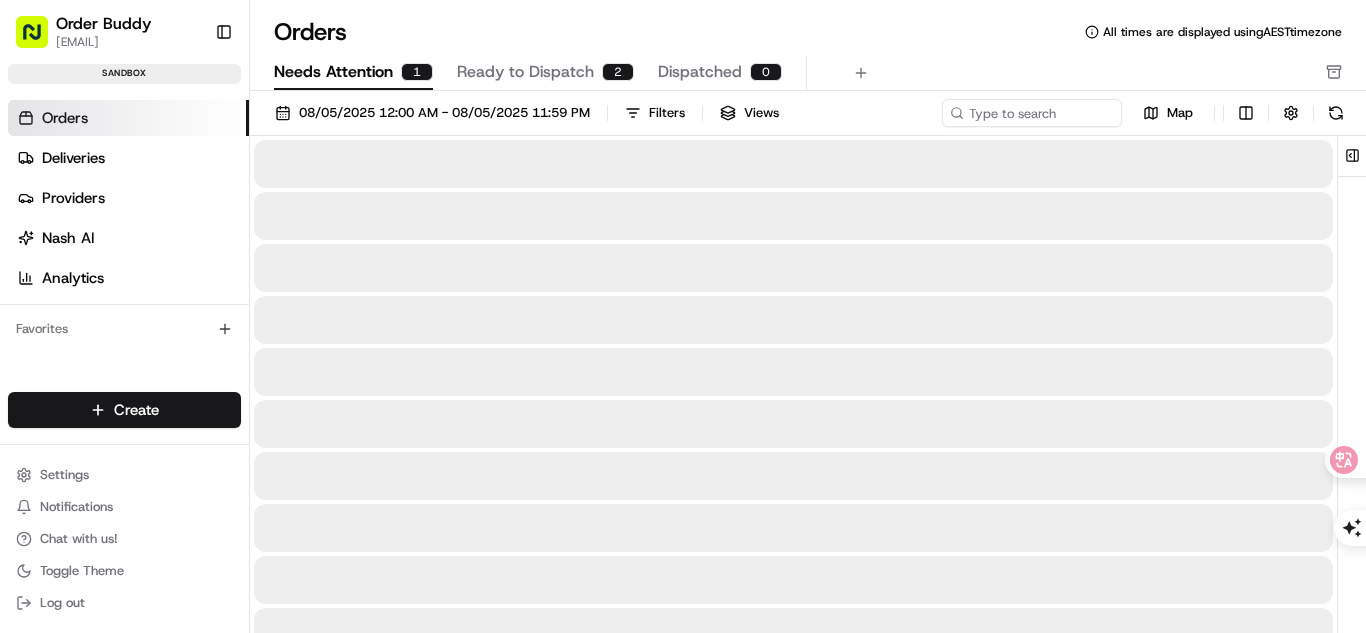 click on "Needs Attention 1" at bounding box center (353, 73) 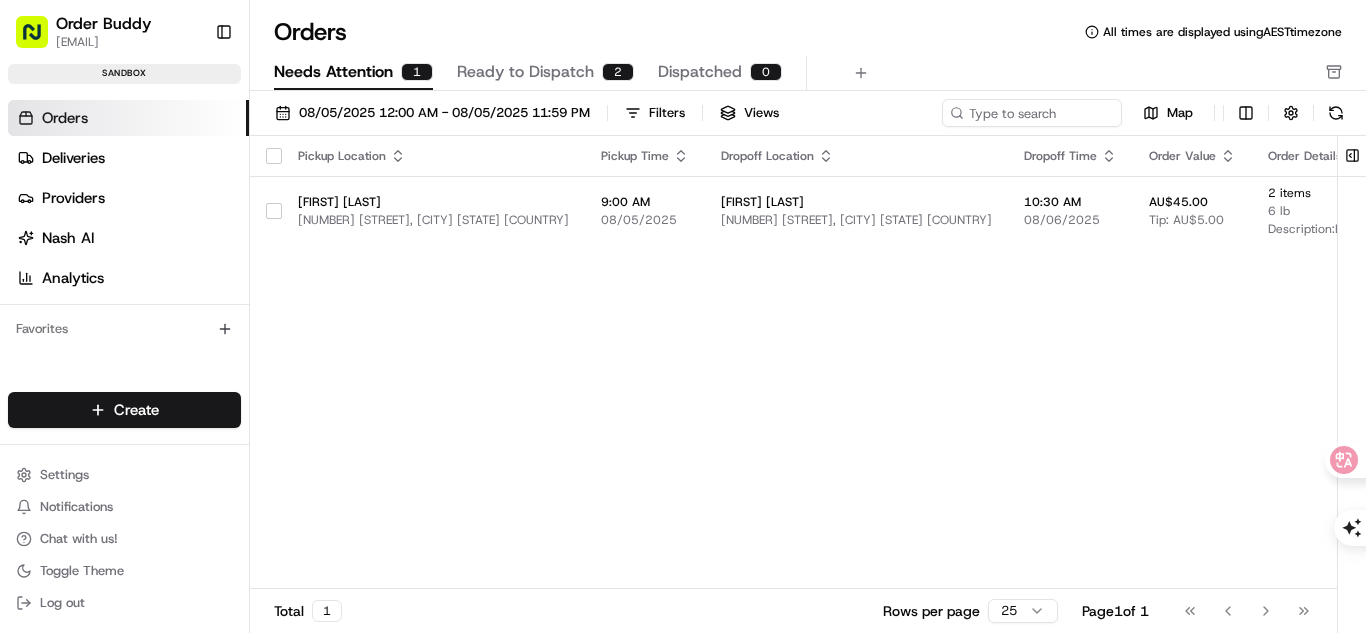 click on "Ready to Dispatch" at bounding box center [525, 72] 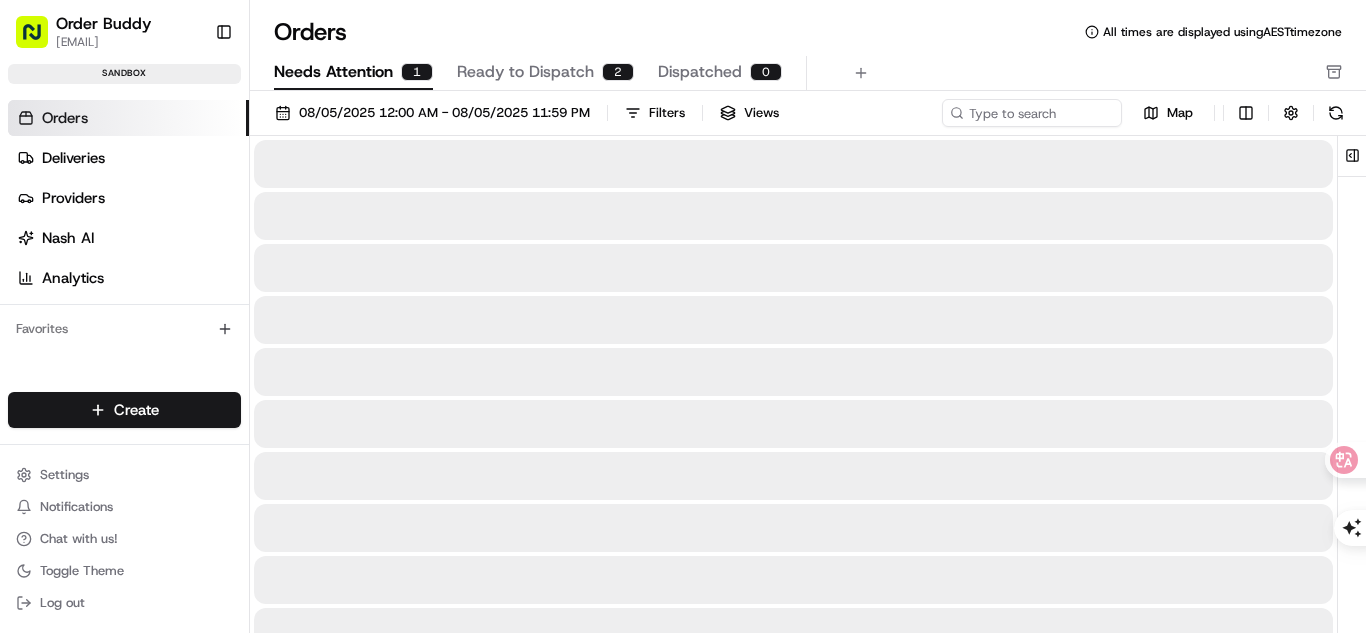 click on "Needs Attention" at bounding box center (333, 72) 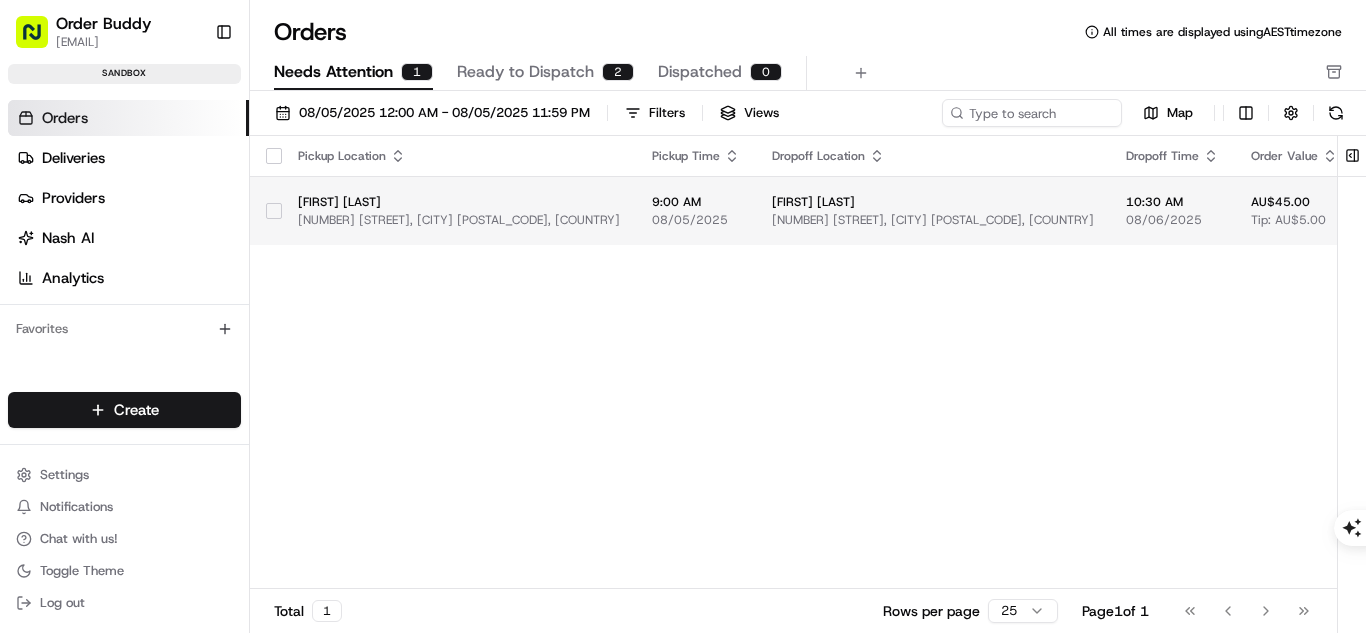 scroll, scrollTop: 0, scrollLeft: 0, axis: both 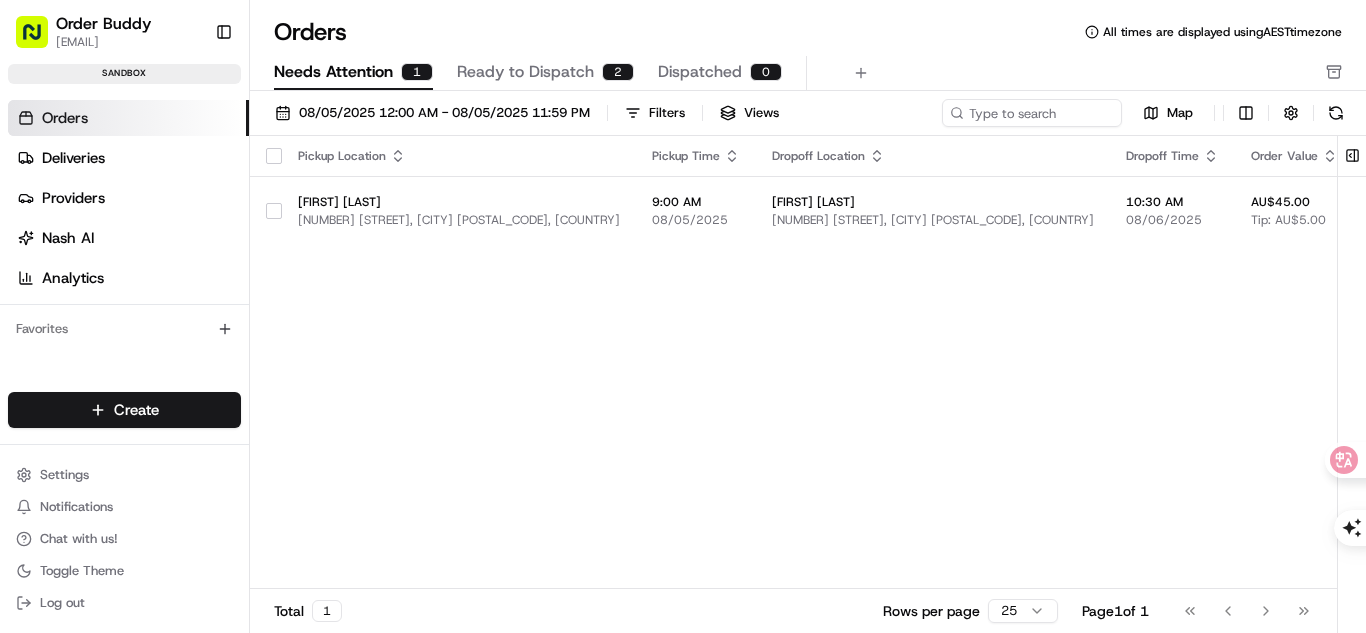 drag, startPoint x: 727, startPoint y: 406, endPoint x: 734, endPoint y: 414, distance: 10.630146 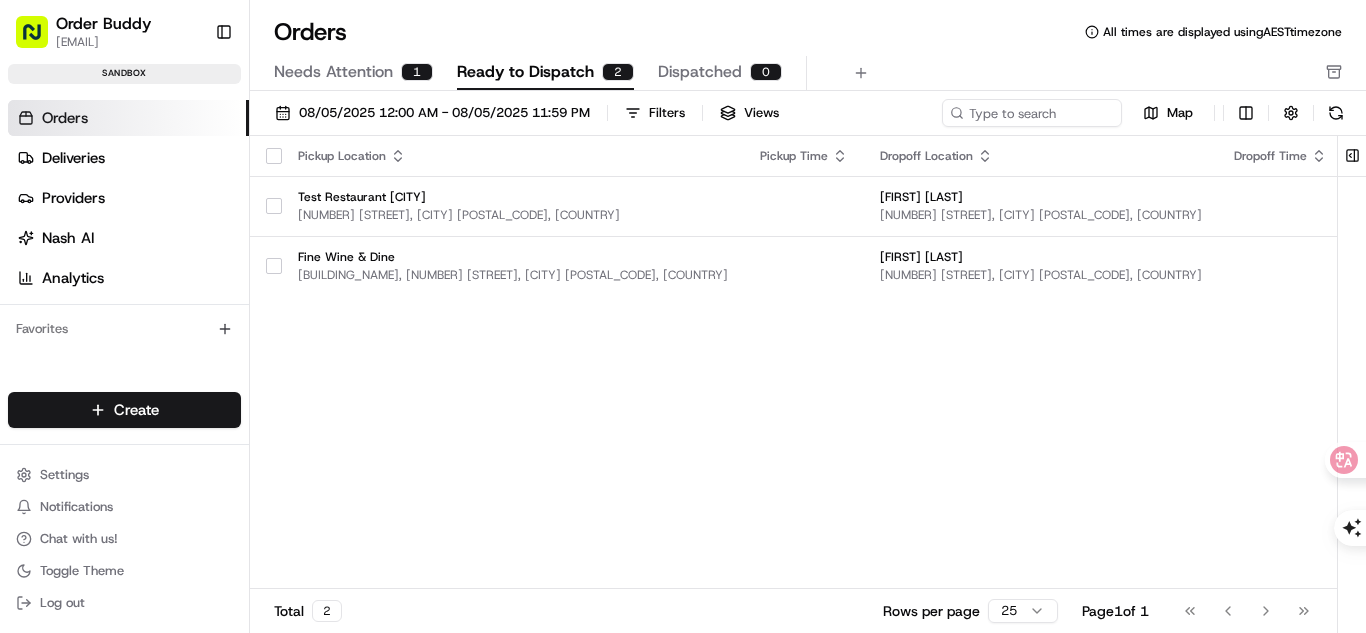 click on "1" at bounding box center [417, 72] 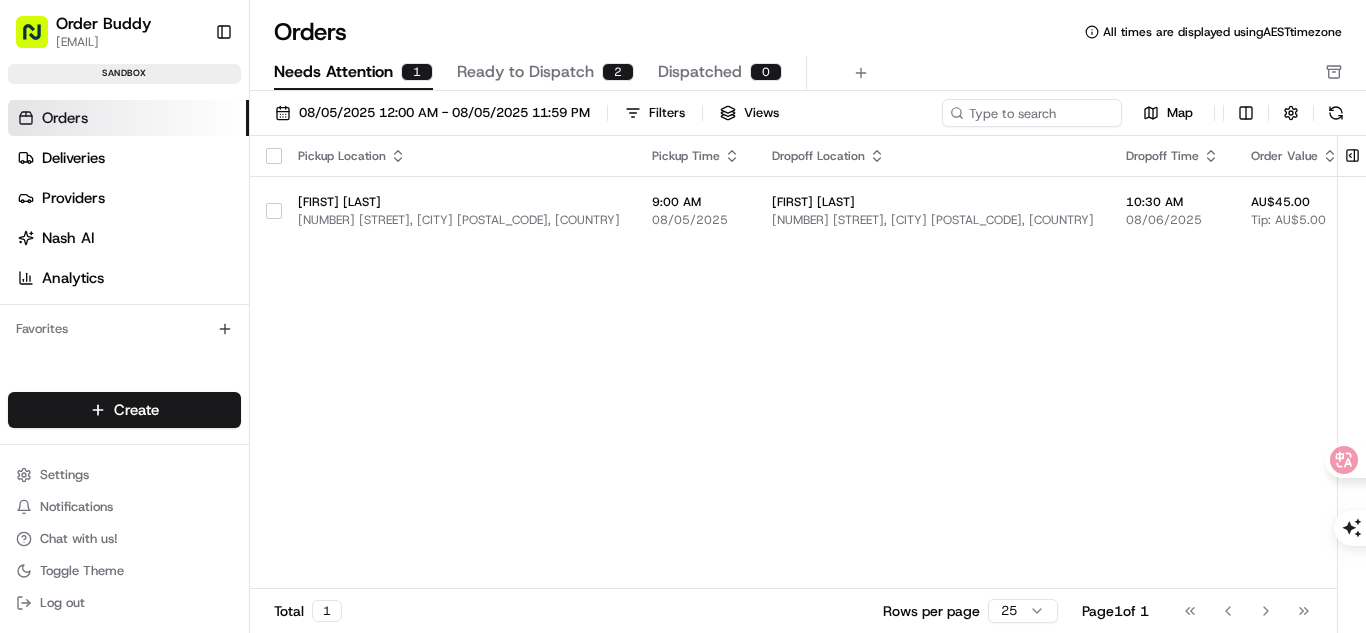 click on "Ready to Dispatch" at bounding box center (525, 72) 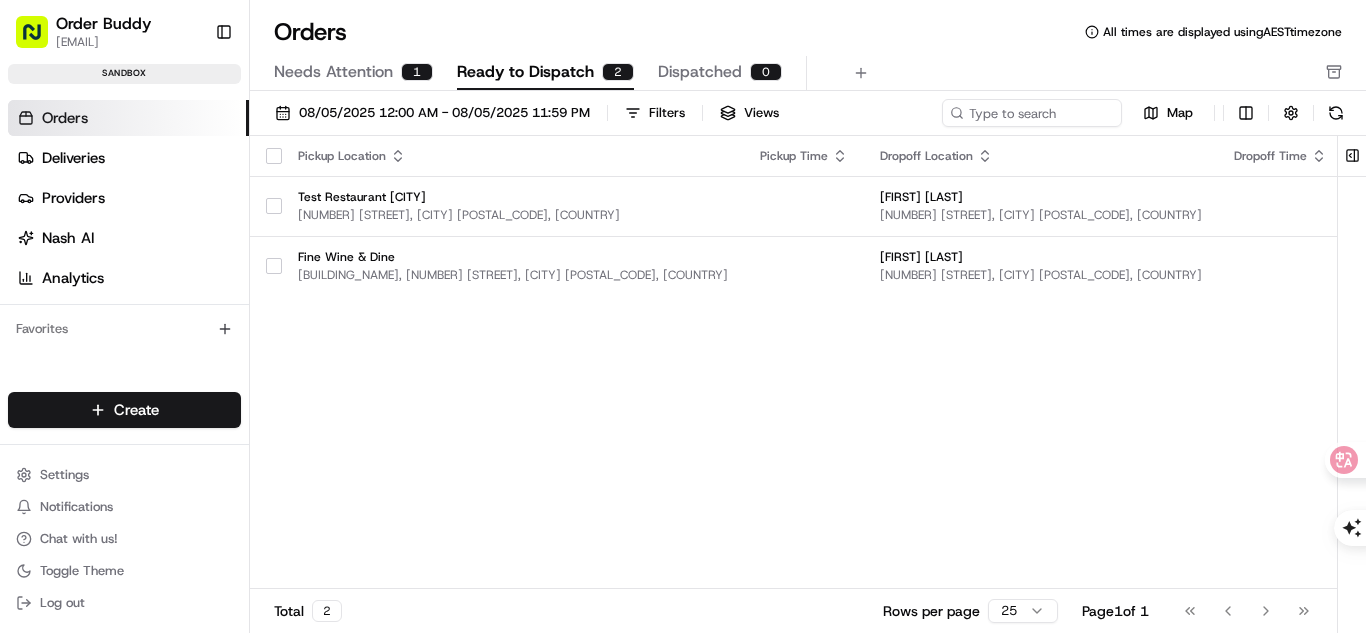 click on "Needs Attention 1" at bounding box center [353, 73] 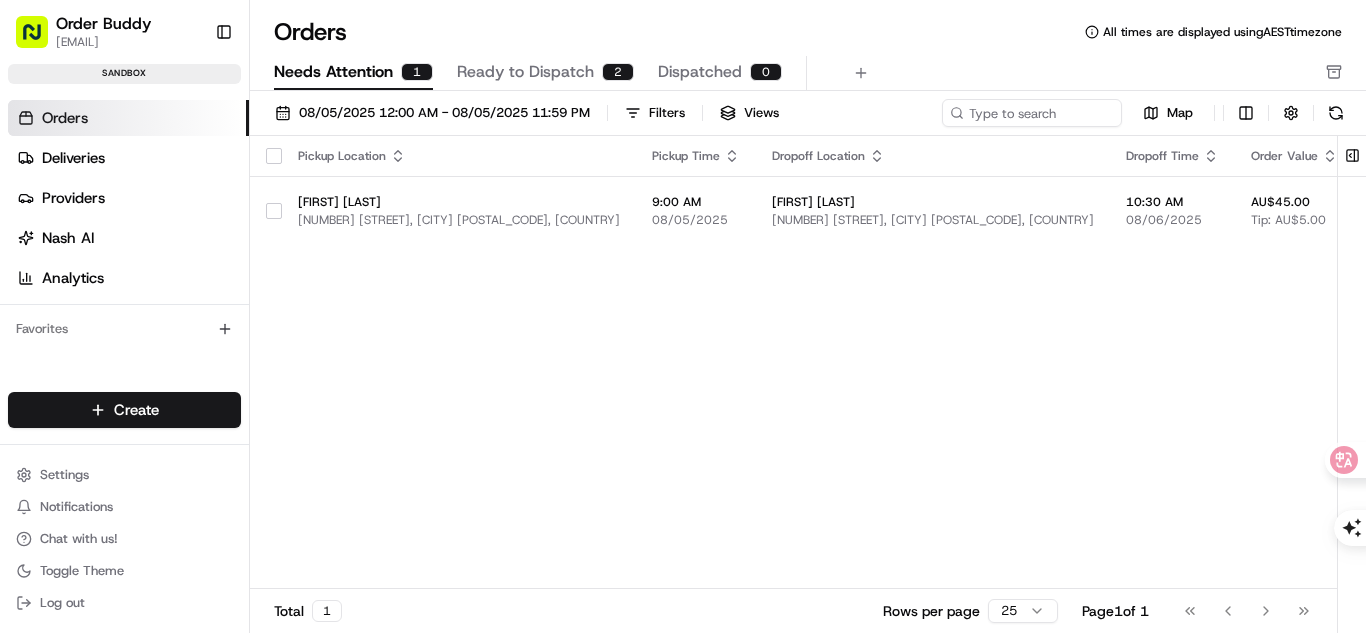 click on "Ready to Dispatch" at bounding box center [525, 72] 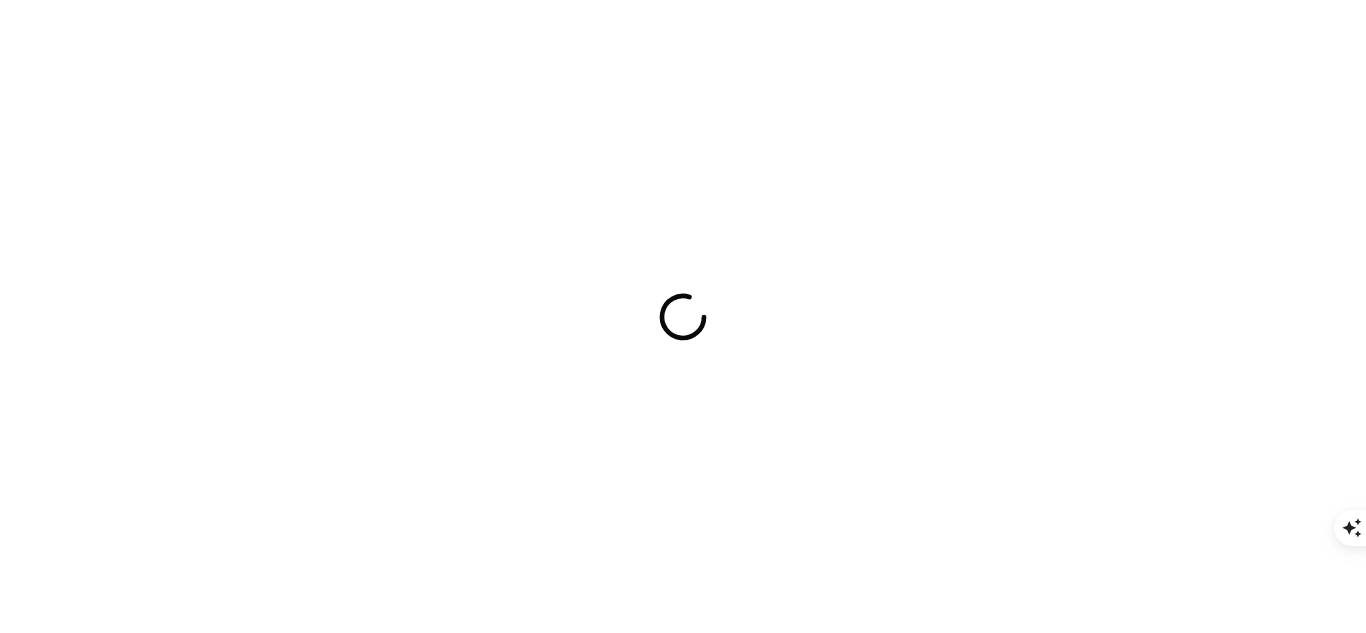 scroll, scrollTop: 0, scrollLeft: 0, axis: both 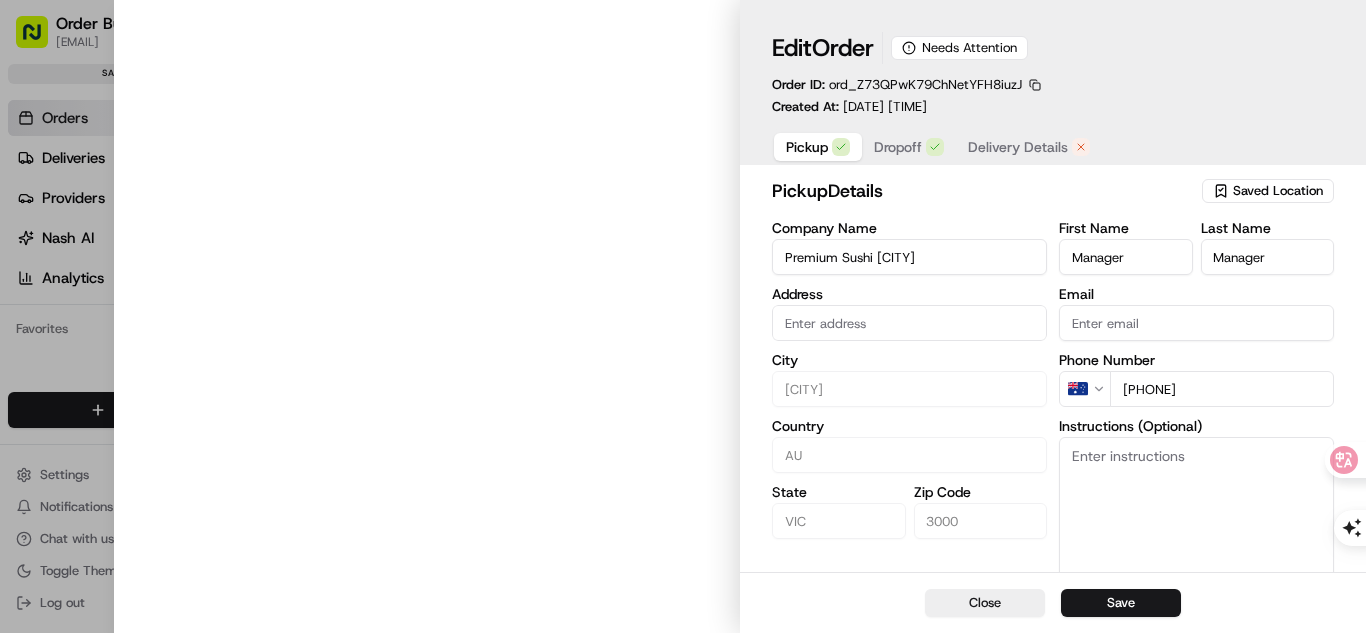 type on "88 Bourke Street, Melbourne VIC 3000, Australia" 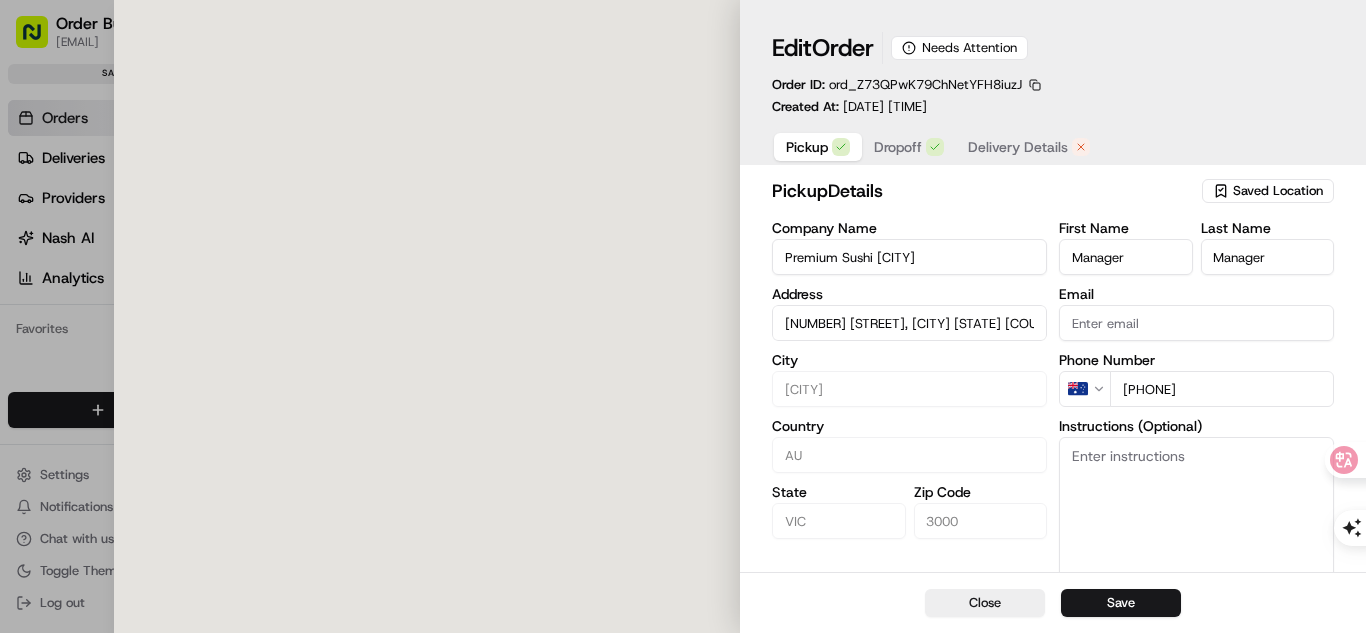 scroll, scrollTop: 0, scrollLeft: 0, axis: both 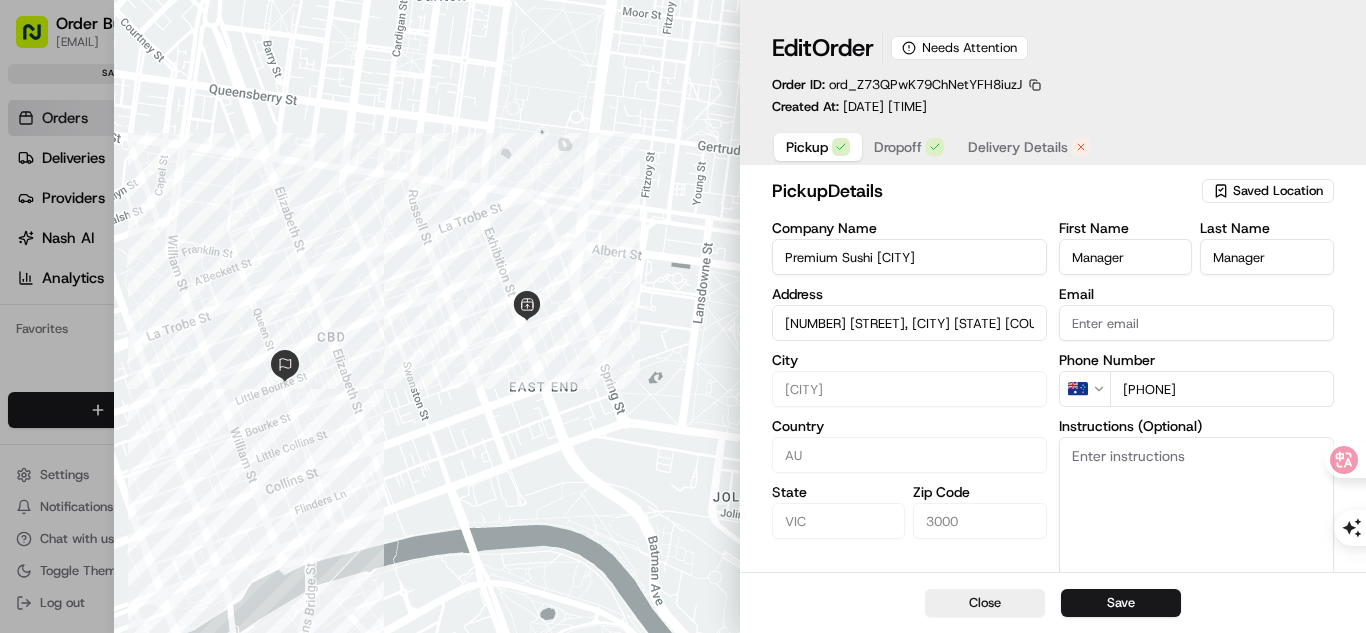 click on "Delivery Details" at bounding box center (1018, 147) 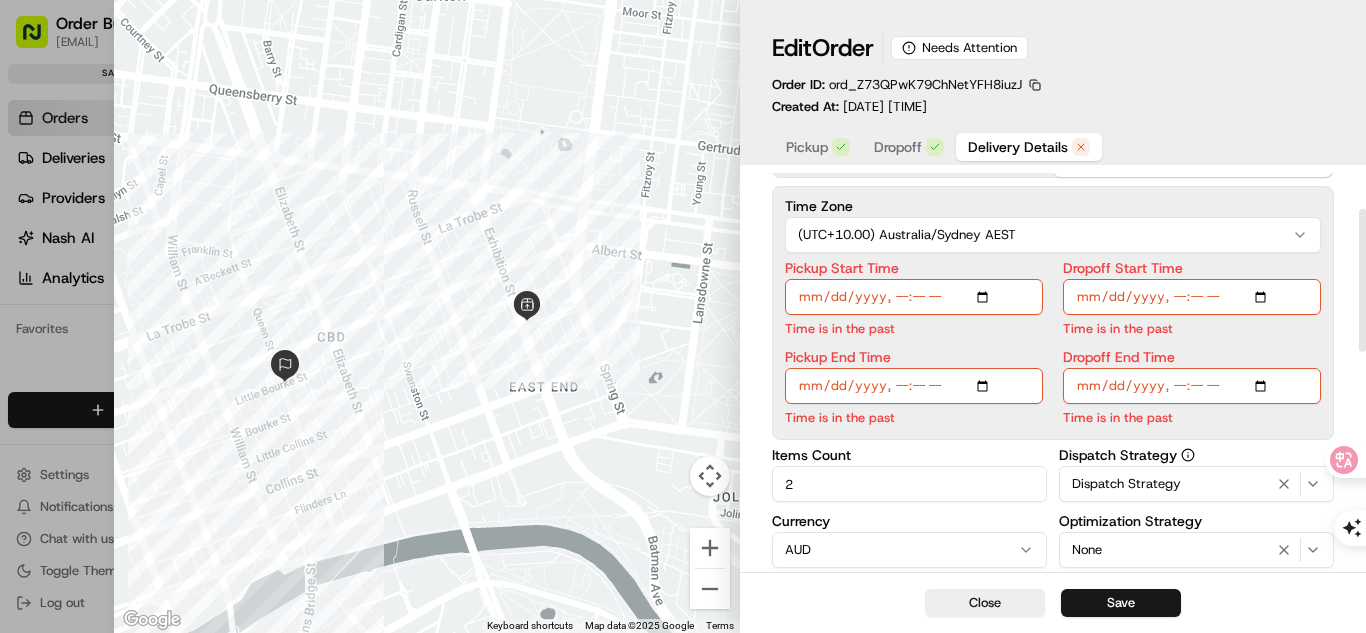 scroll, scrollTop: 100, scrollLeft: 0, axis: vertical 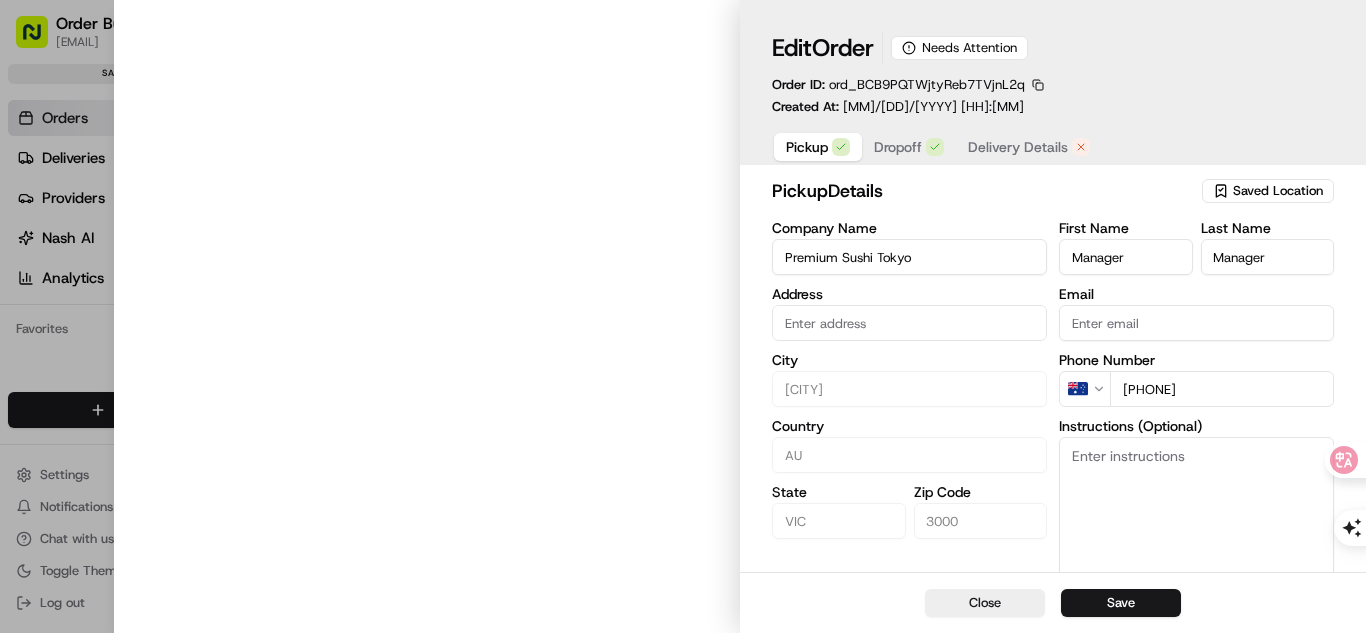 type on "[NUMBER] [STREET], [CITY] [STATE] [COUNTRY]" 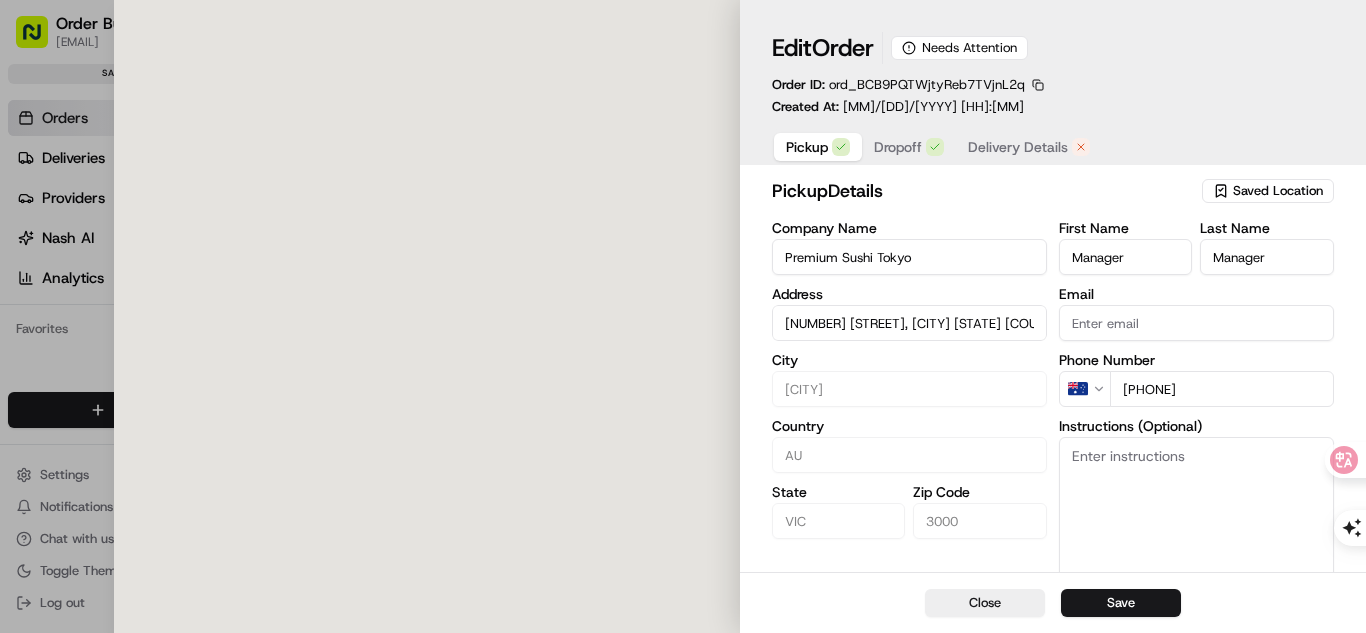 click on "Delivery Details" at bounding box center (1029, 147) 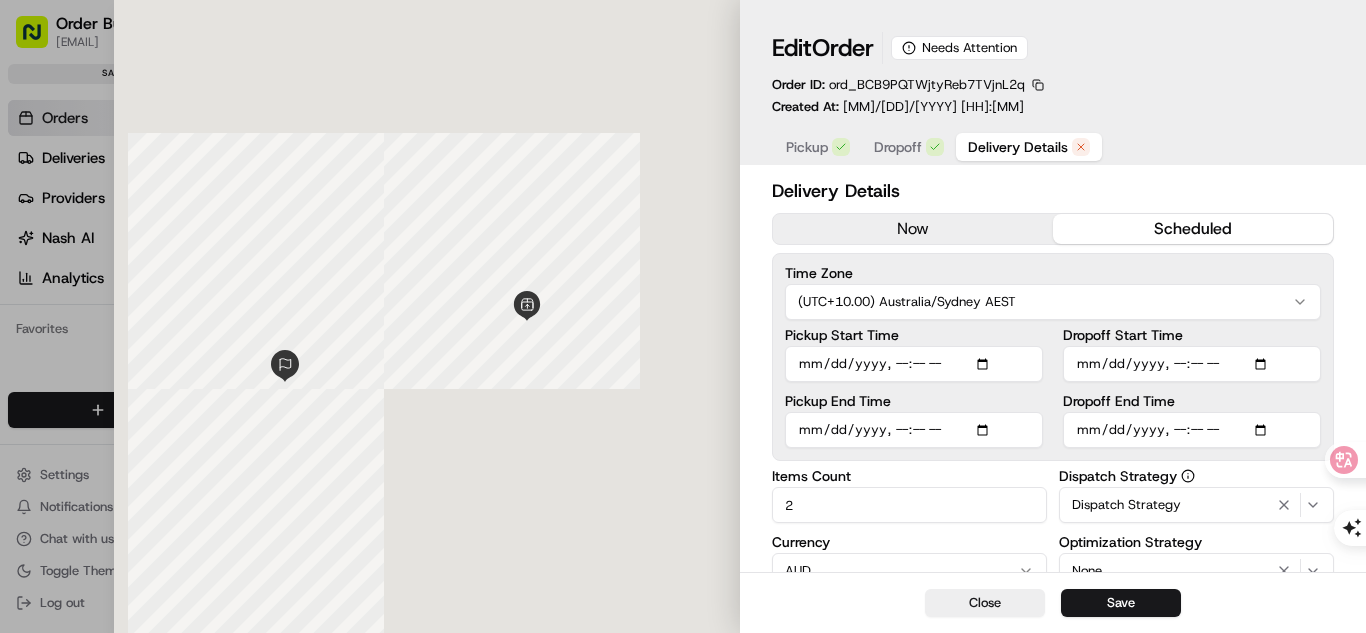 scroll, scrollTop: 0, scrollLeft: 0, axis: both 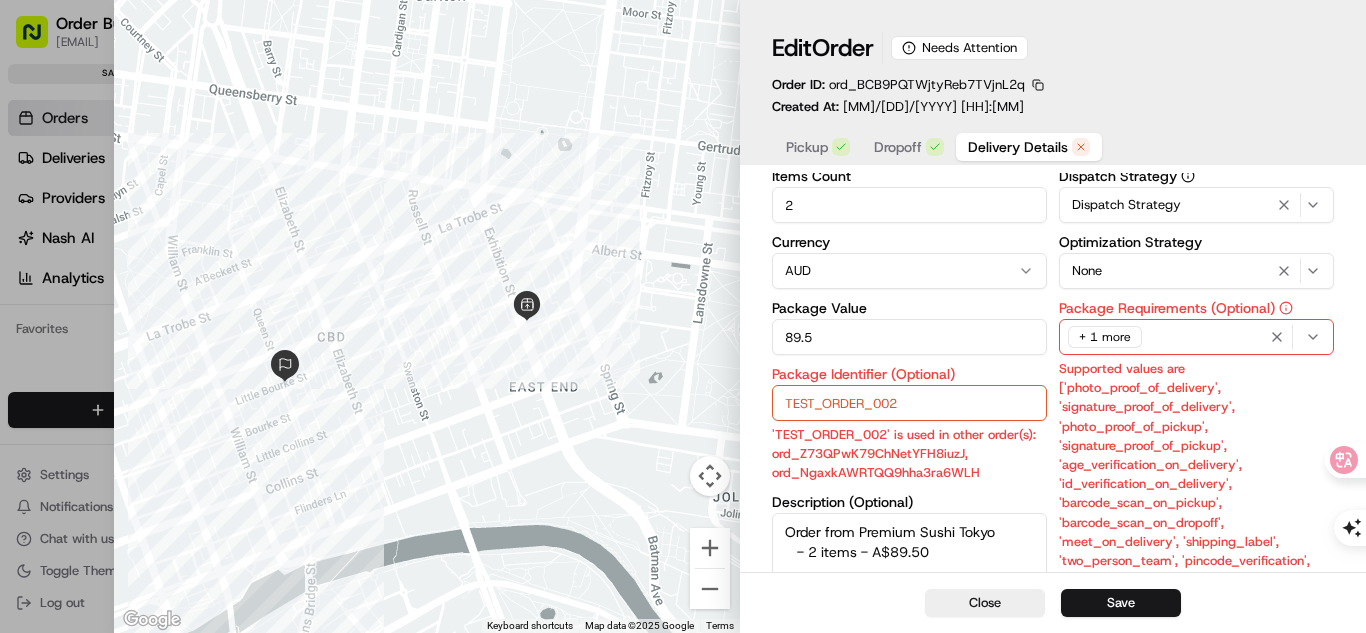 click on "+ 1 more" at bounding box center [1105, 337] 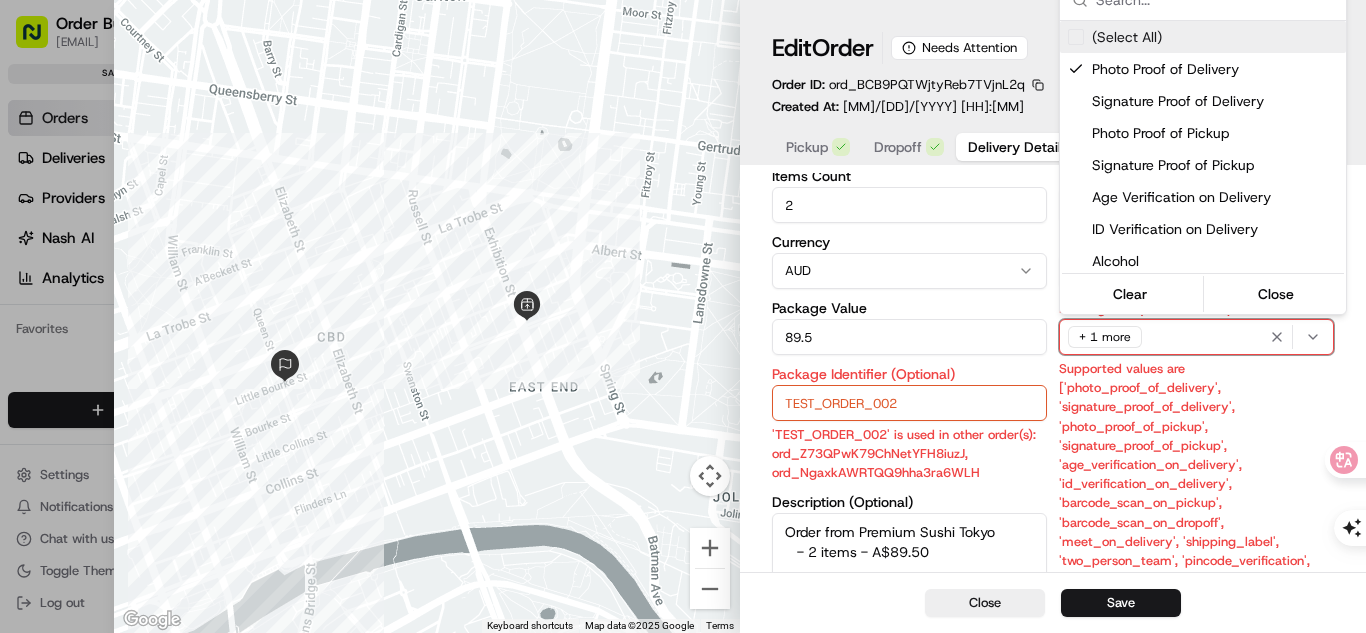 click at bounding box center [683, 316] 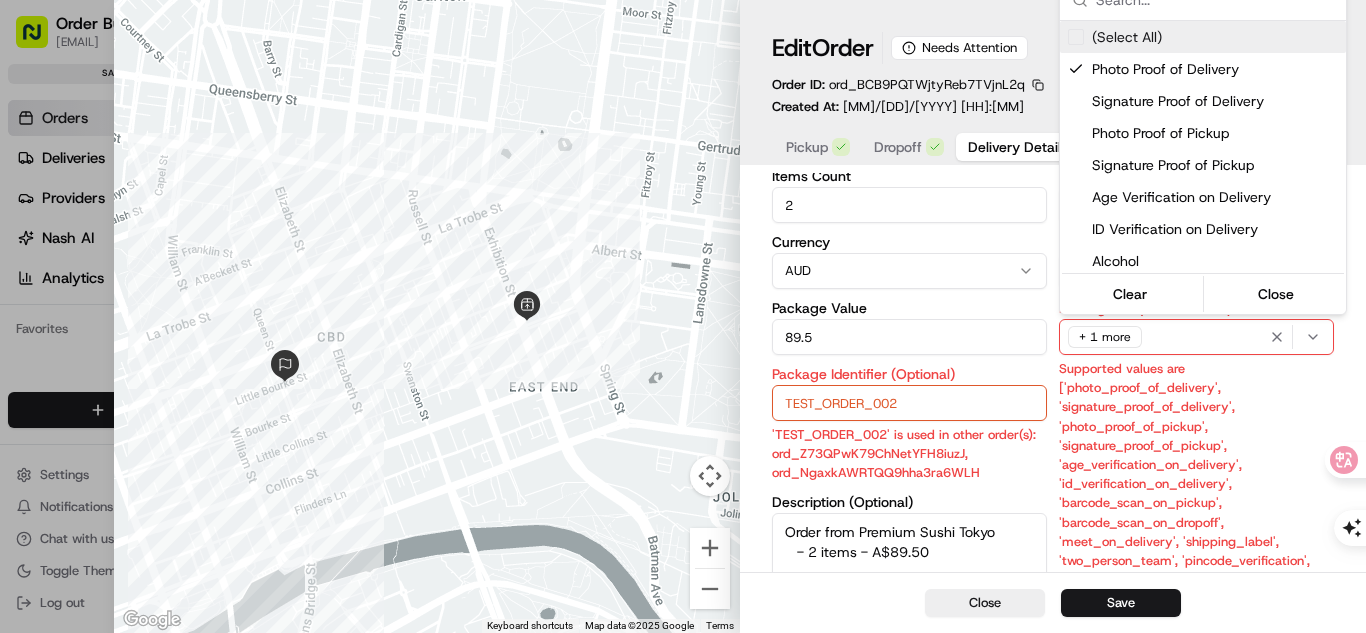 click 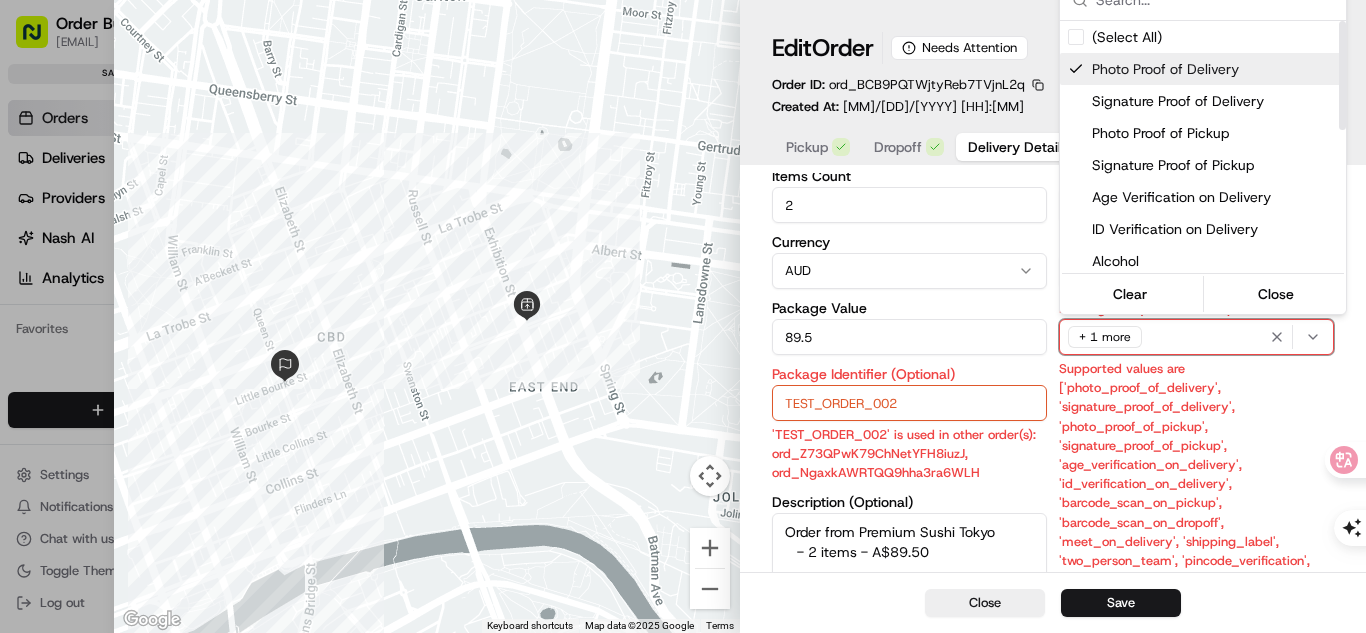 click on "Photo Proof of Delivery" at bounding box center (1215, 69) 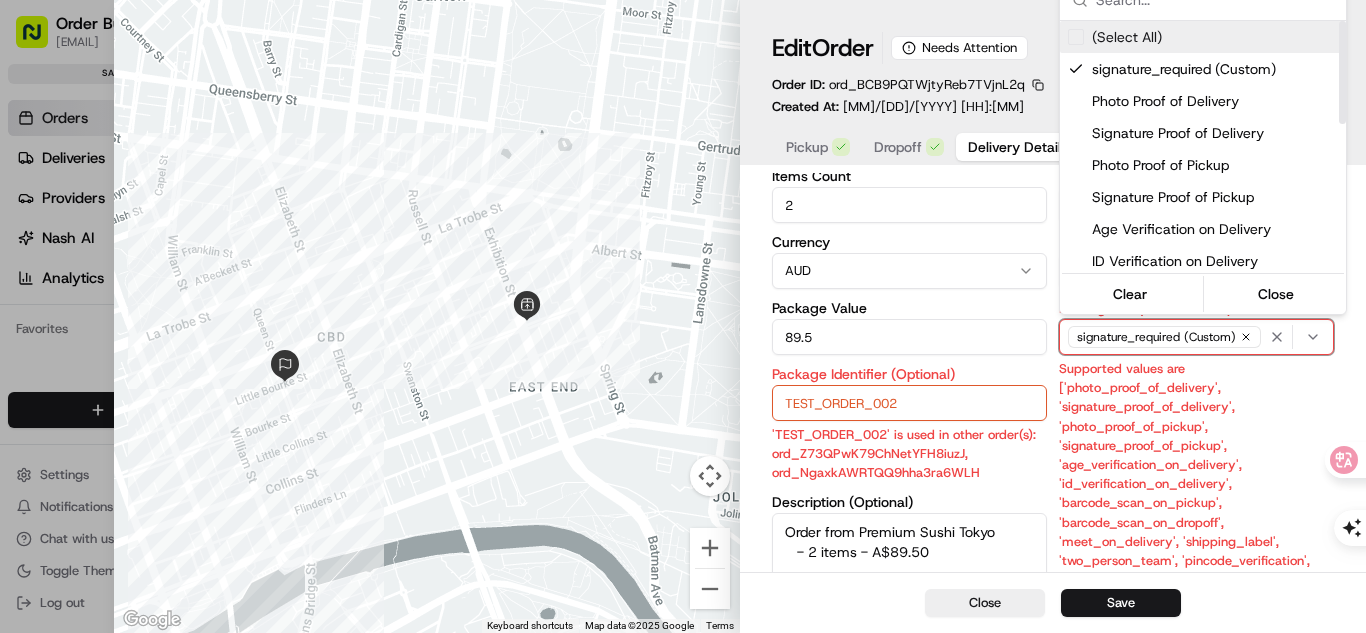 click on "(Select All)" at bounding box center [1127, 37] 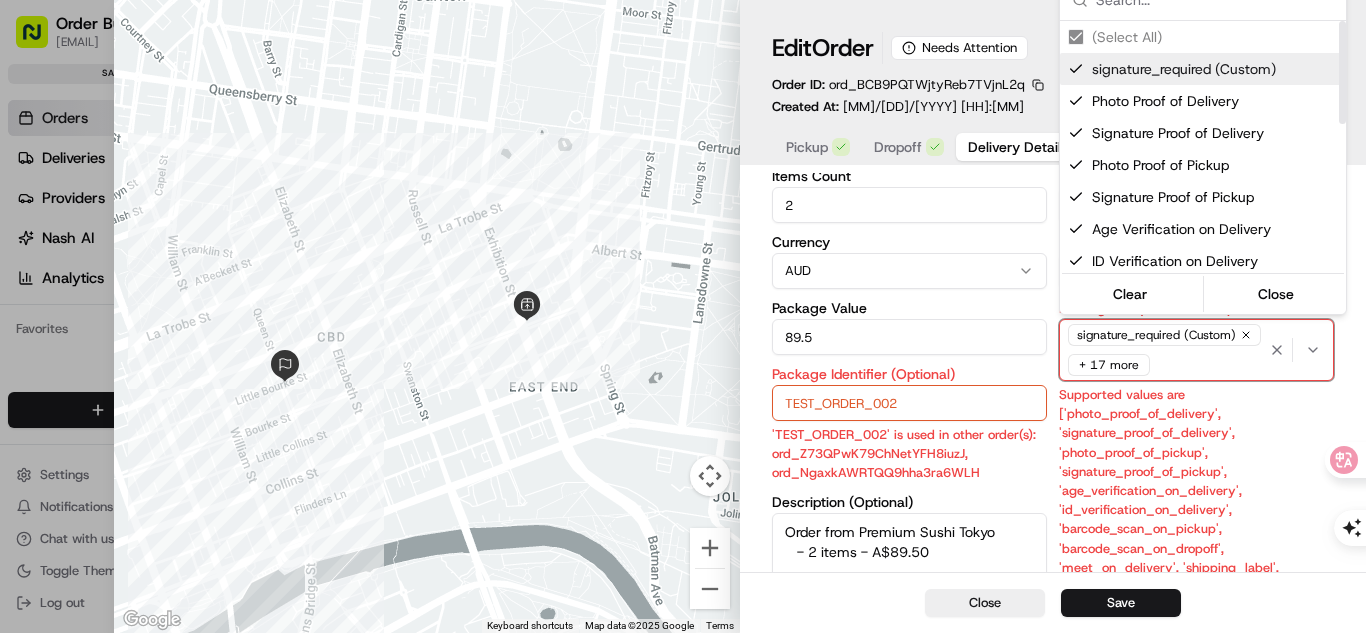 click on "(Select All)" at bounding box center (1203, 37) 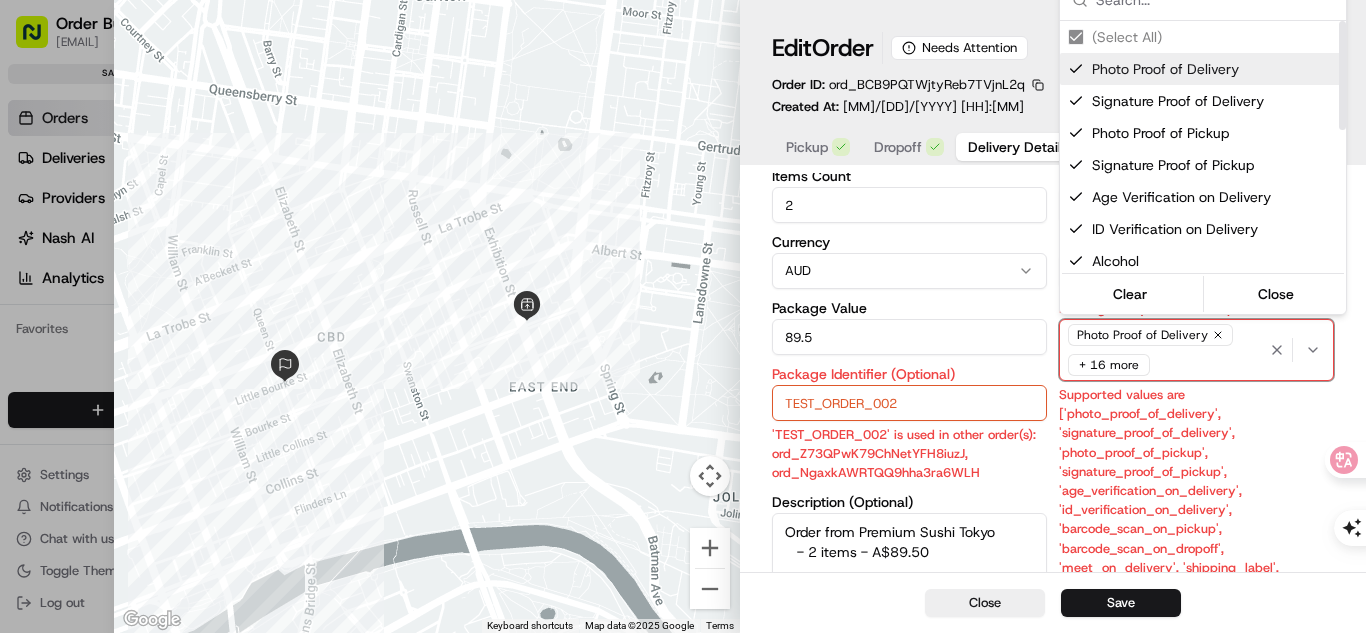 drag, startPoint x: 1078, startPoint y: 48, endPoint x: 1152, endPoint y: 181, distance: 152.20053 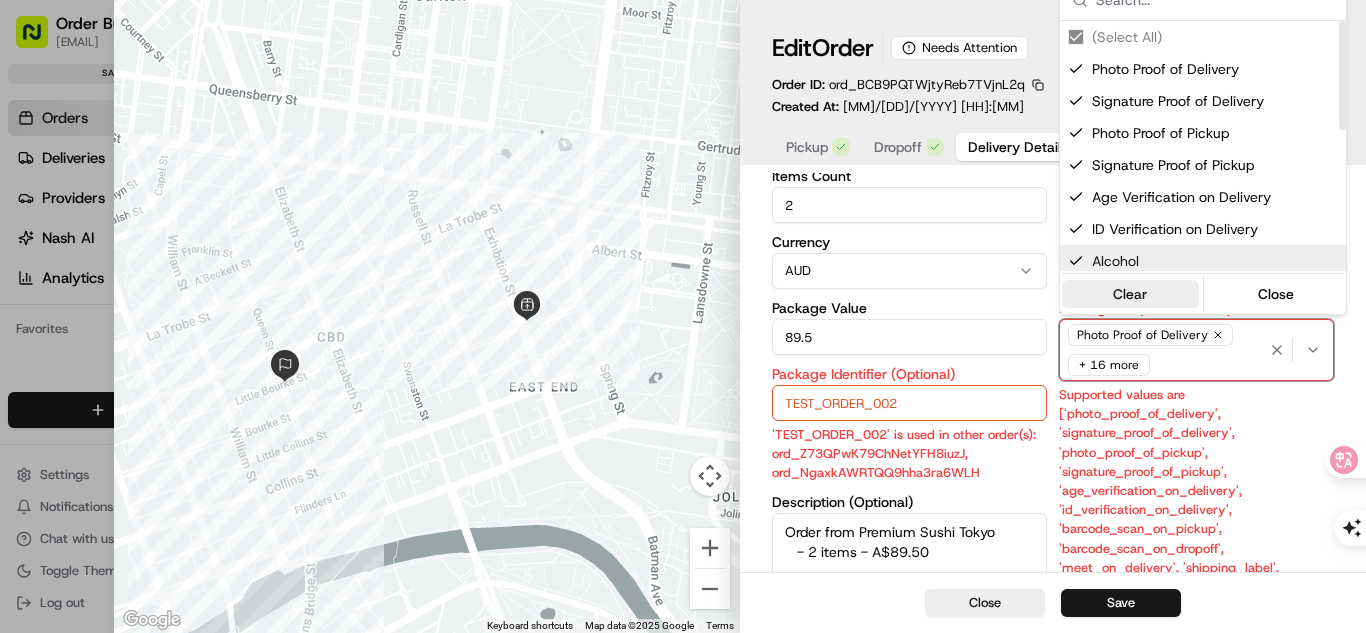 click on "Clear" at bounding box center [1130, 294] 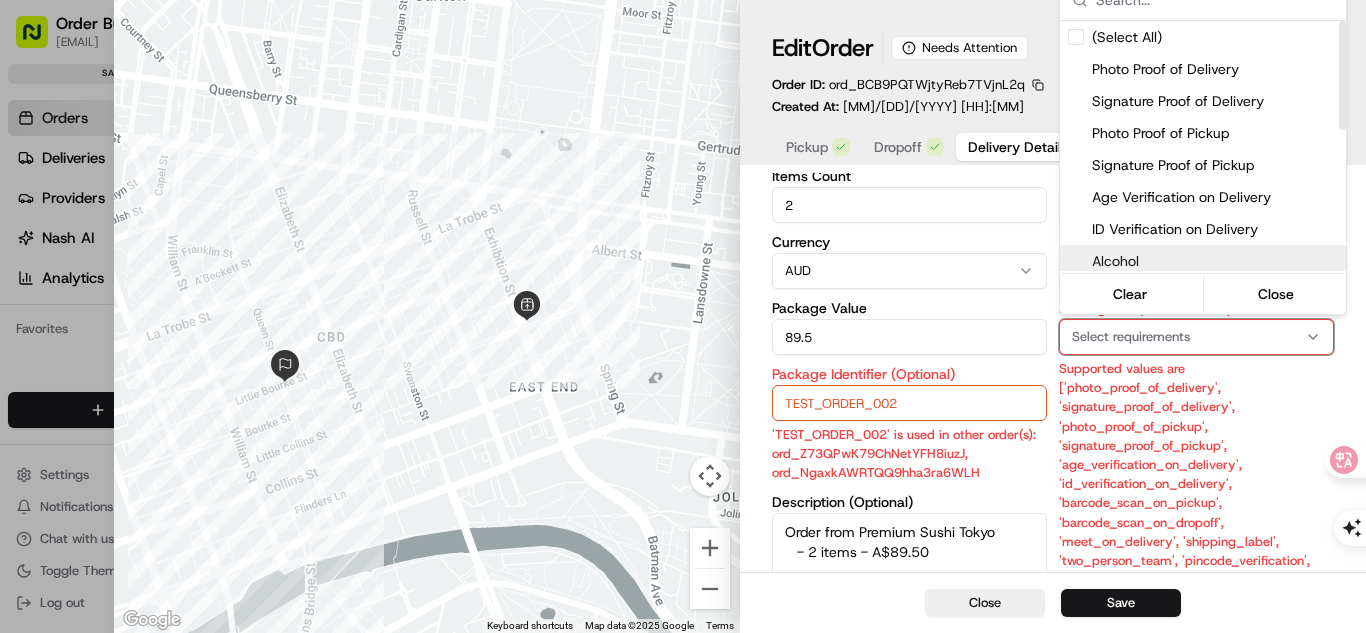click at bounding box center (683, 316) 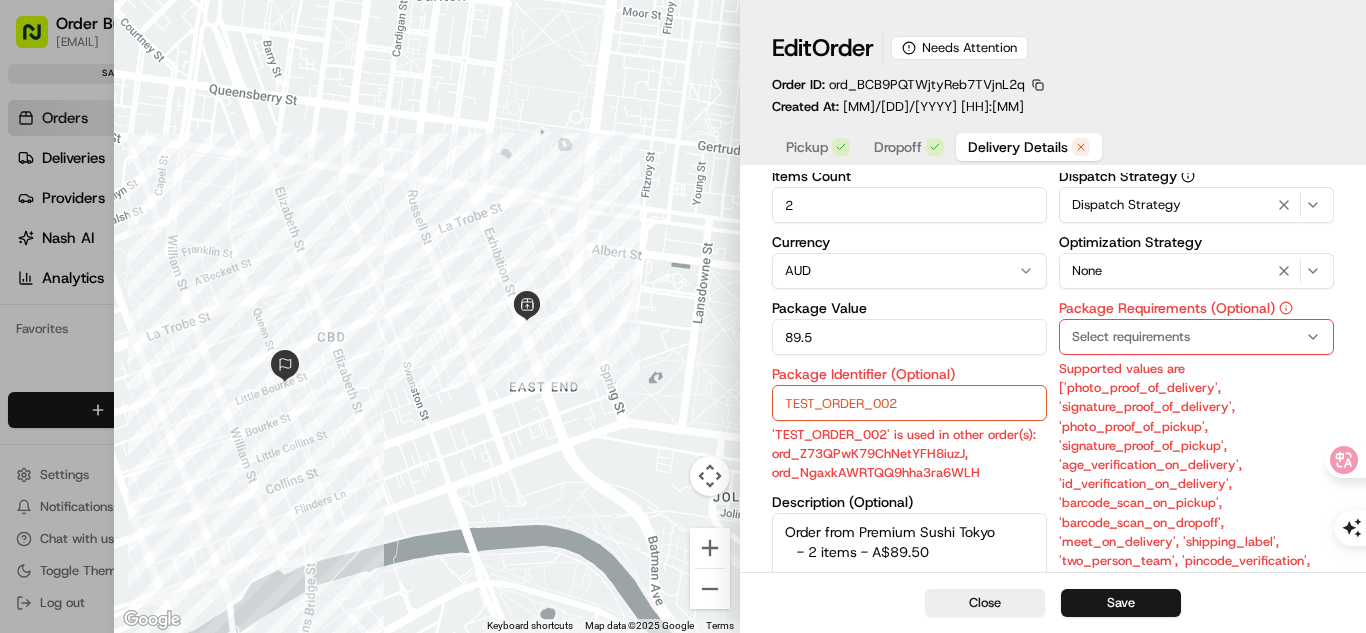 click on "Select requirements" at bounding box center (1196, 337) 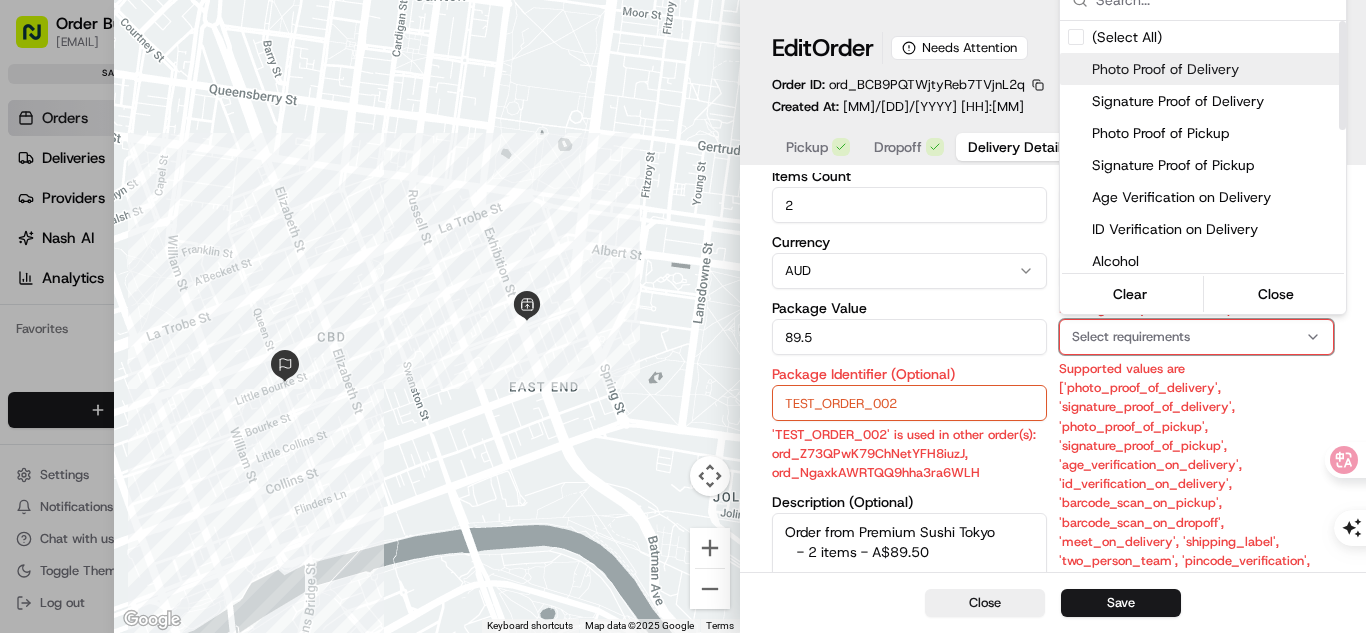 click on "Photo Proof of Delivery" at bounding box center [1215, 69] 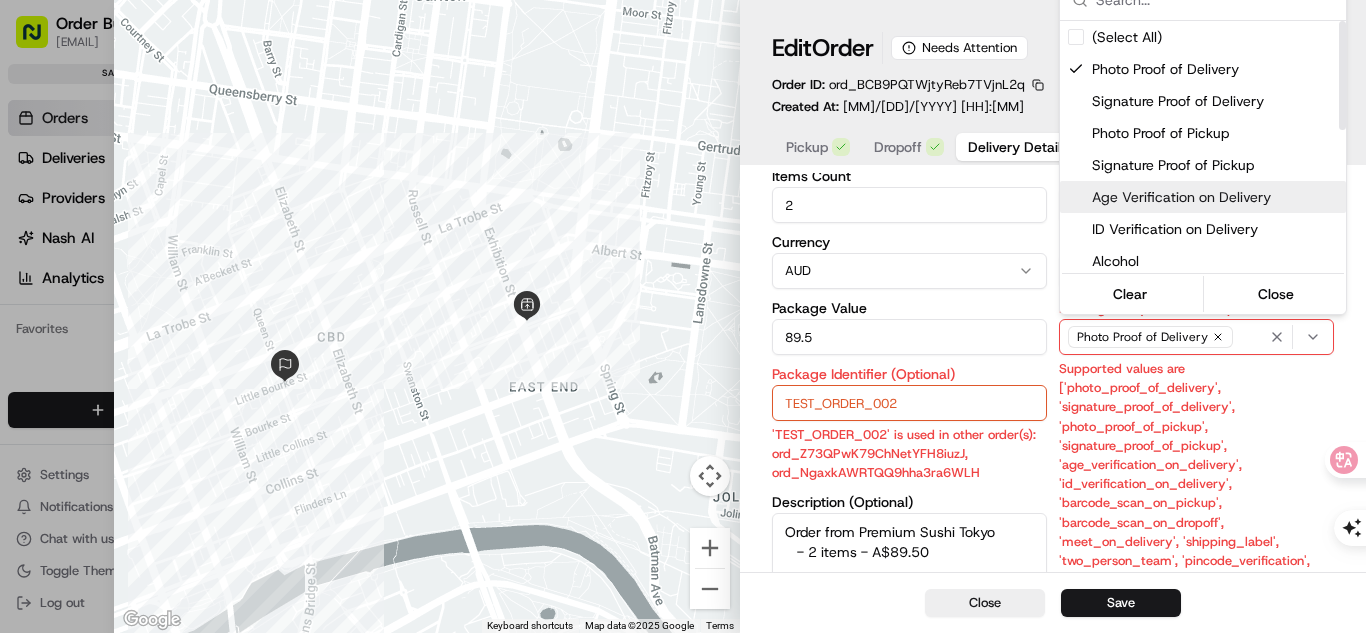click at bounding box center [683, 316] 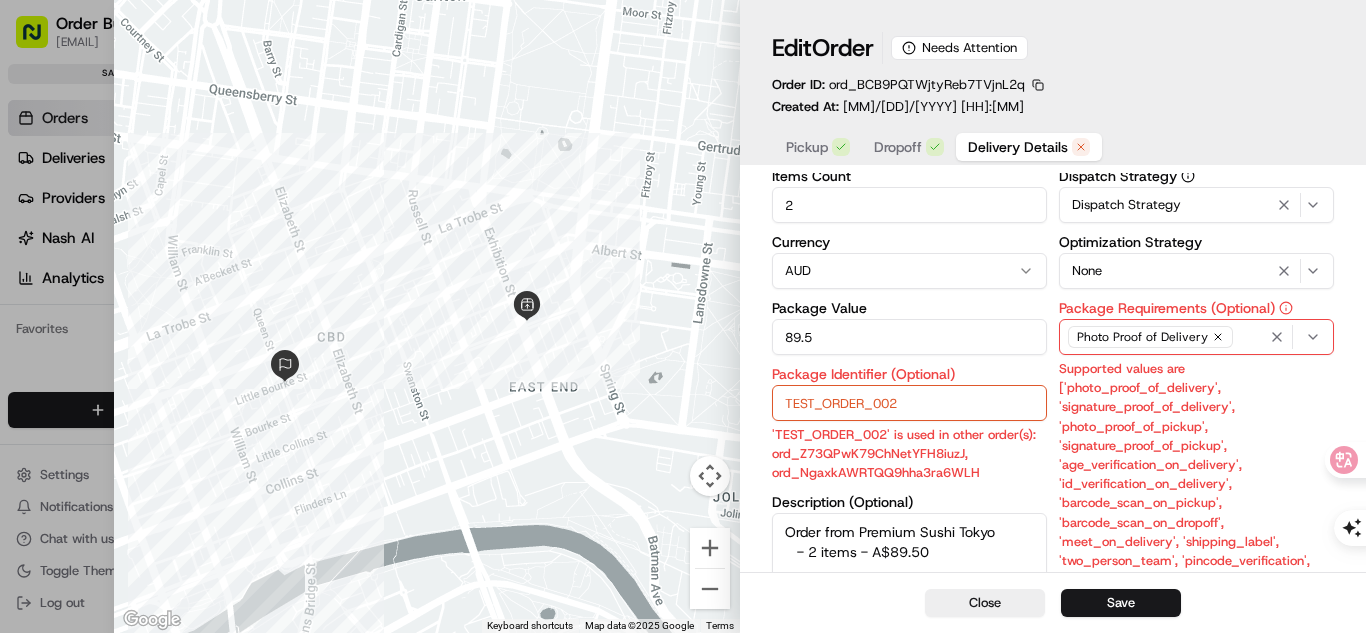 click on "TEST_ORDER_002" at bounding box center (909, 403) 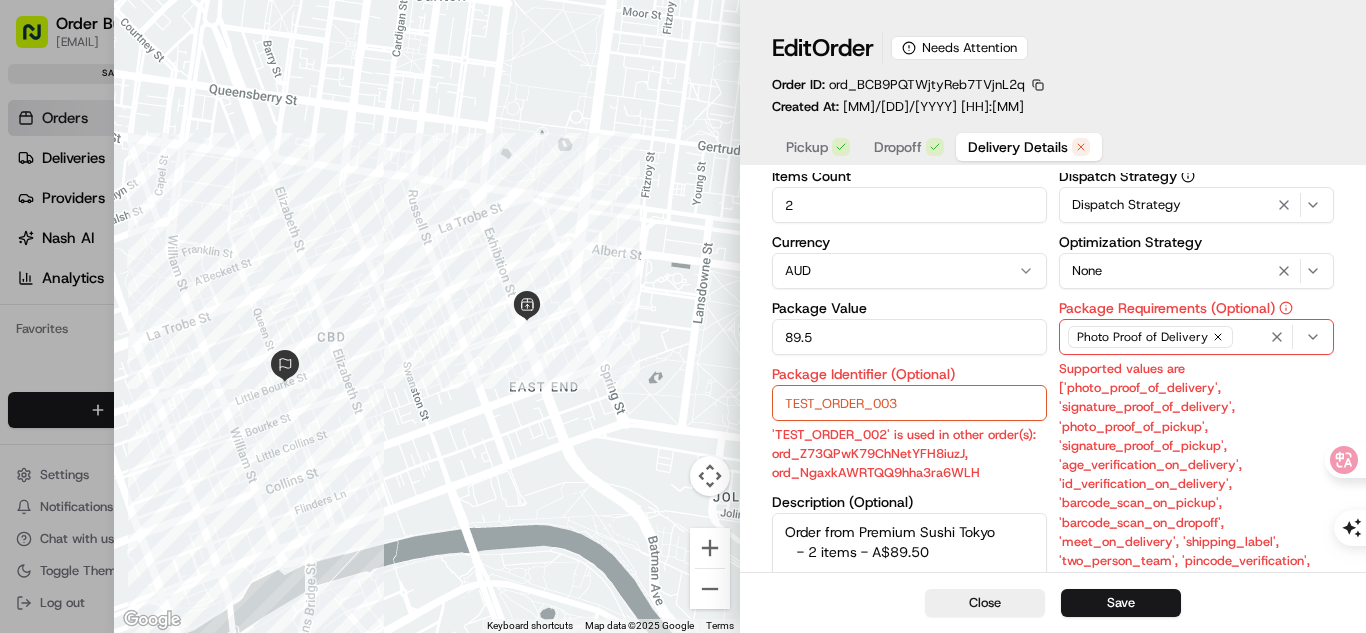 type on "TEST_ORDER_003" 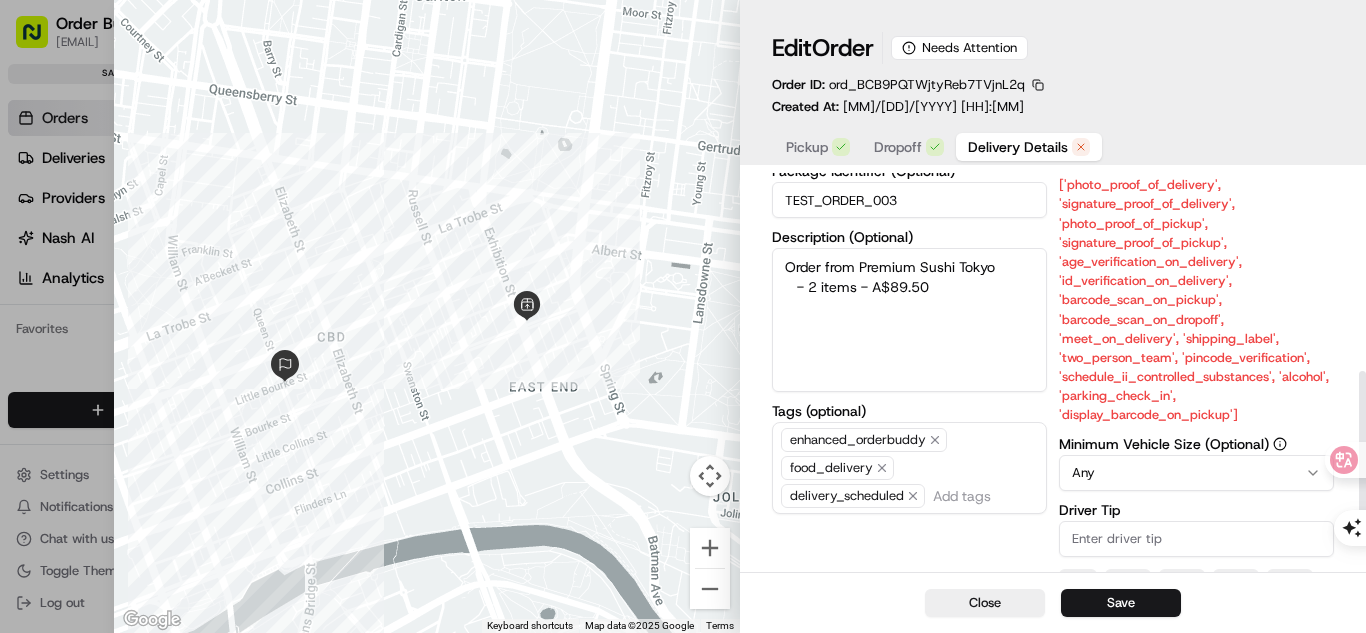 scroll, scrollTop: 671, scrollLeft: 0, axis: vertical 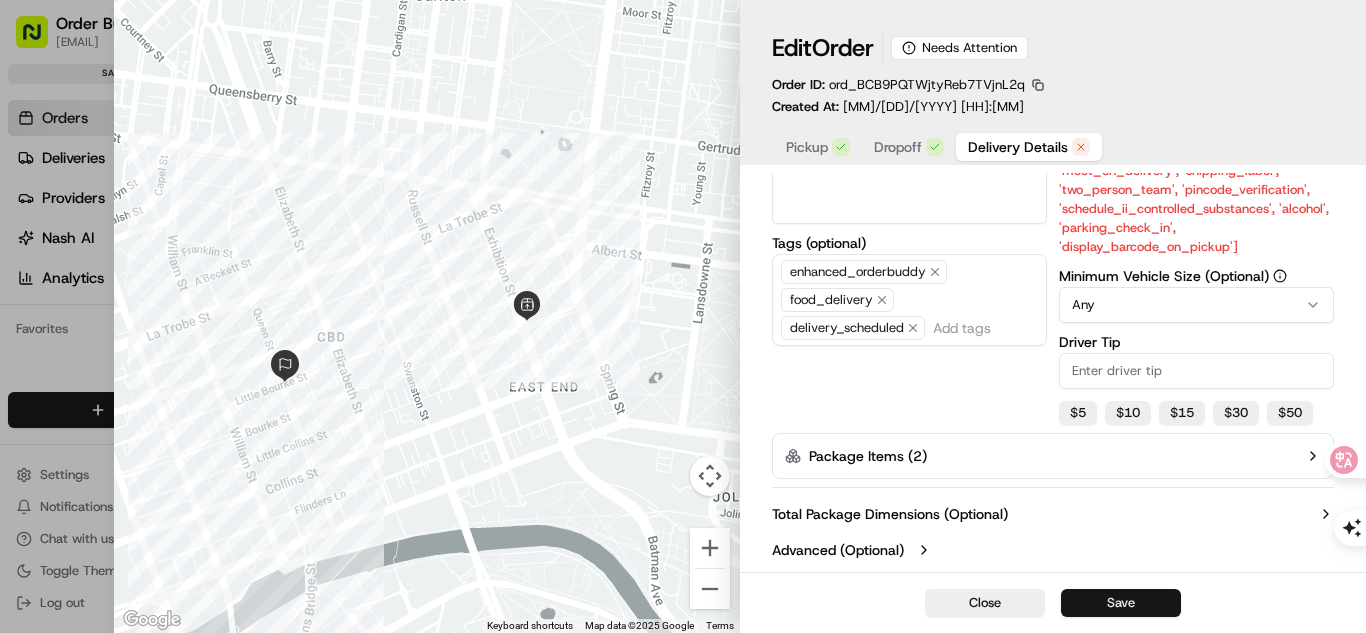 click on "Save" at bounding box center [1121, 603] 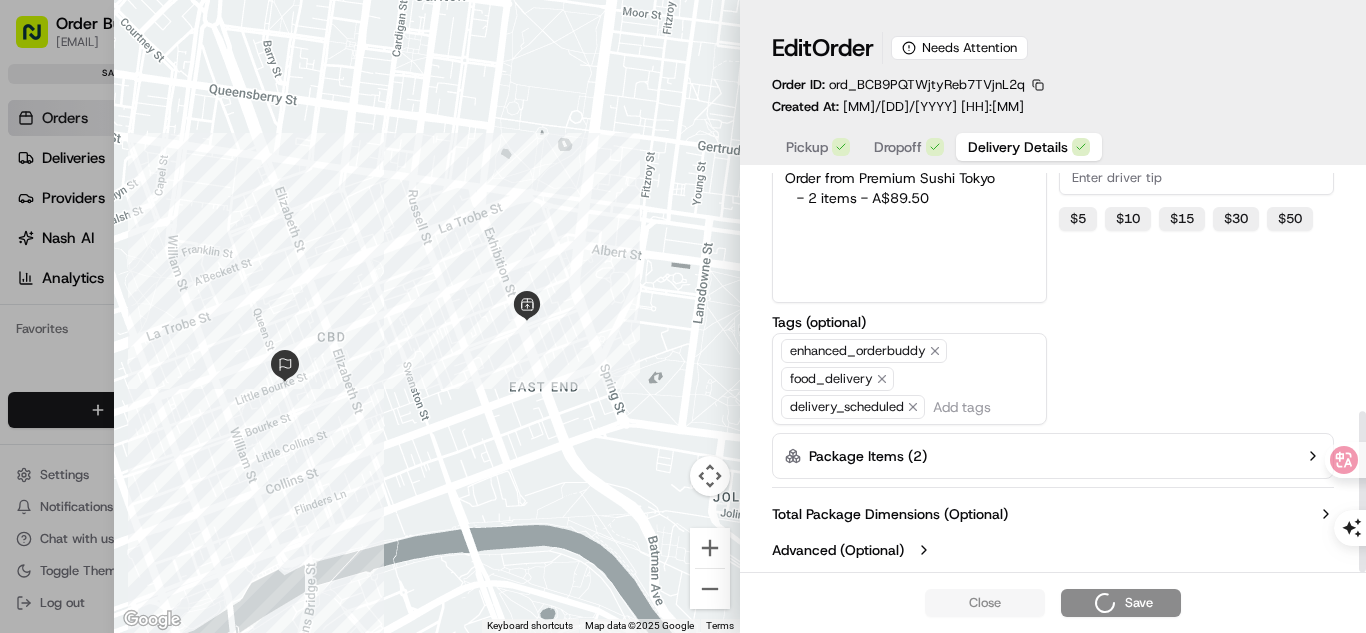 type on "1" 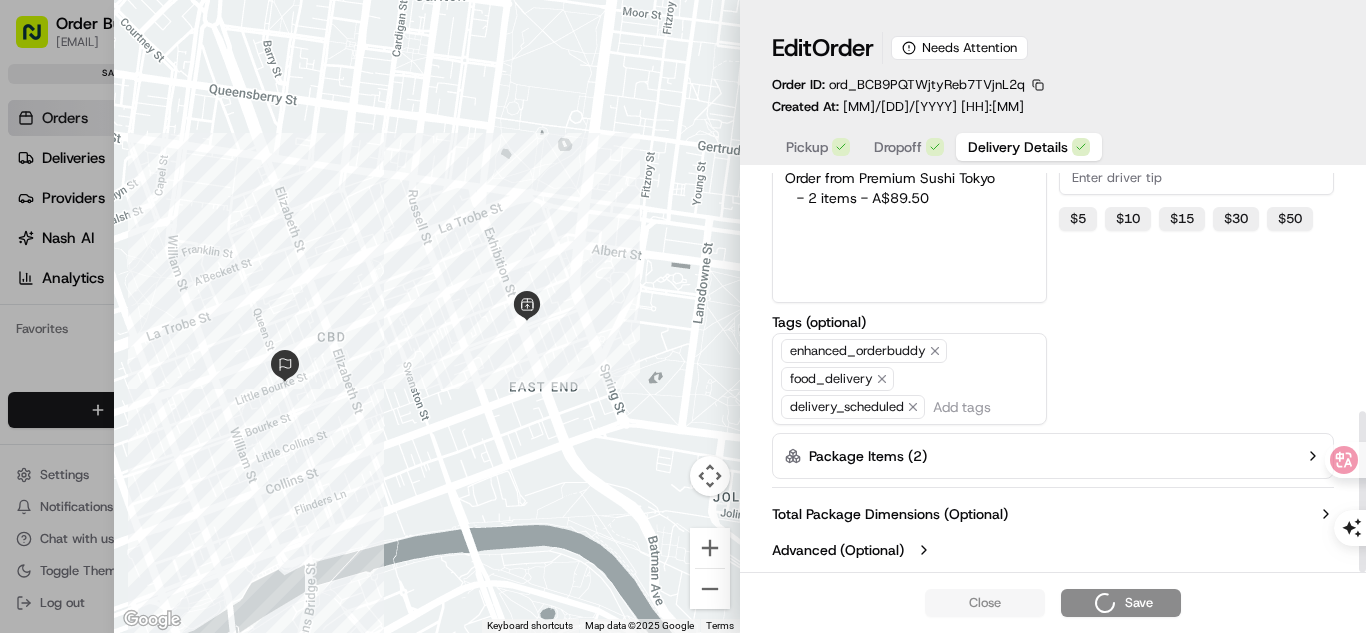 type 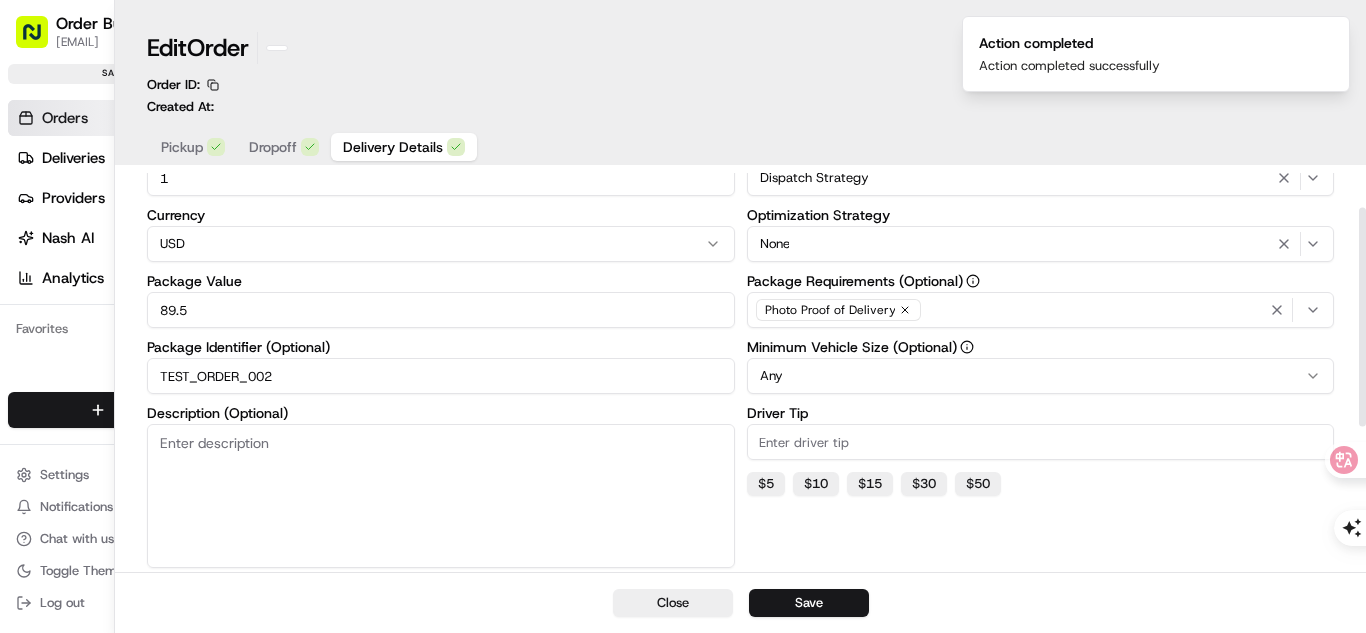 scroll, scrollTop: 0, scrollLeft: 0, axis: both 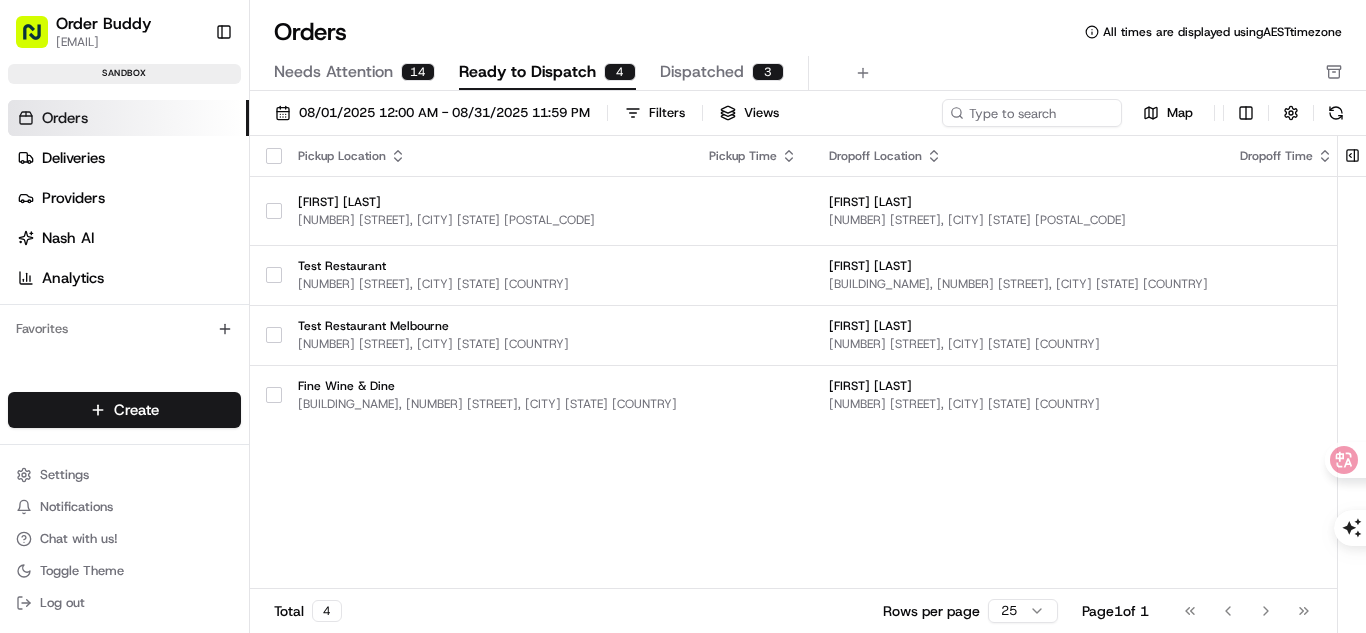 click on "Needs Attention 14" at bounding box center [354, 73] 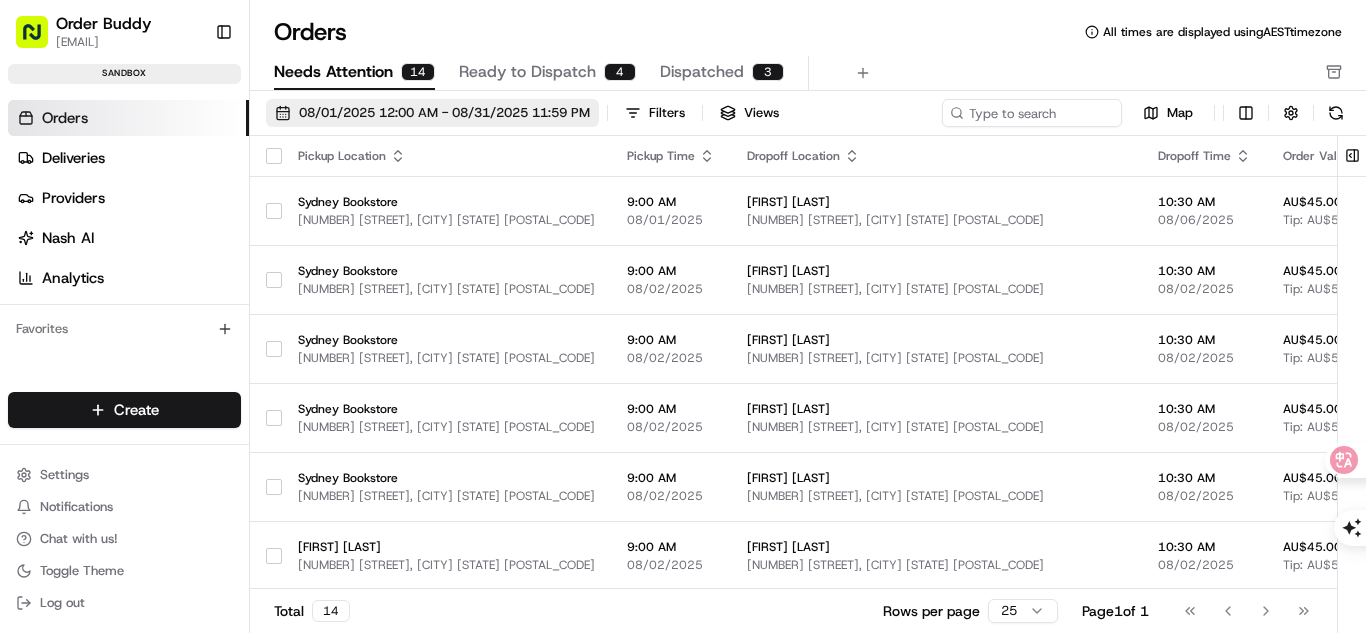 click on "08/01/2025 12:00 AM - 08/31/2025 11:59 PM" at bounding box center (444, 113) 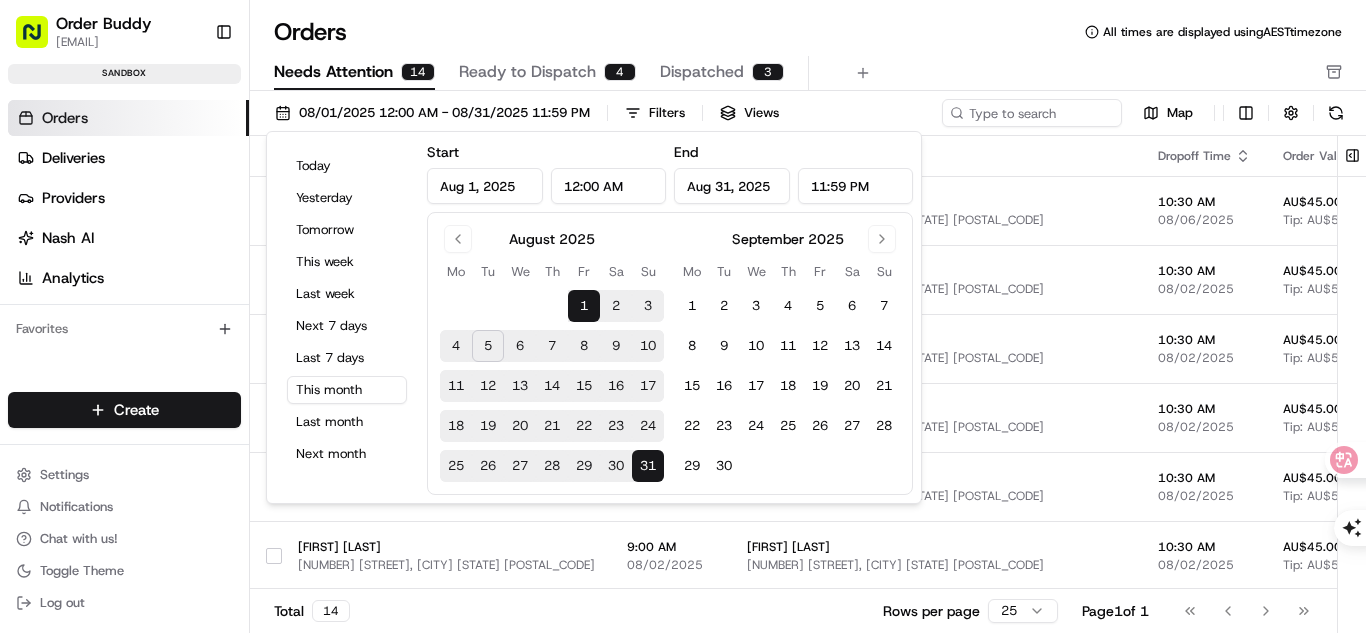 click on "5" at bounding box center [488, 346] 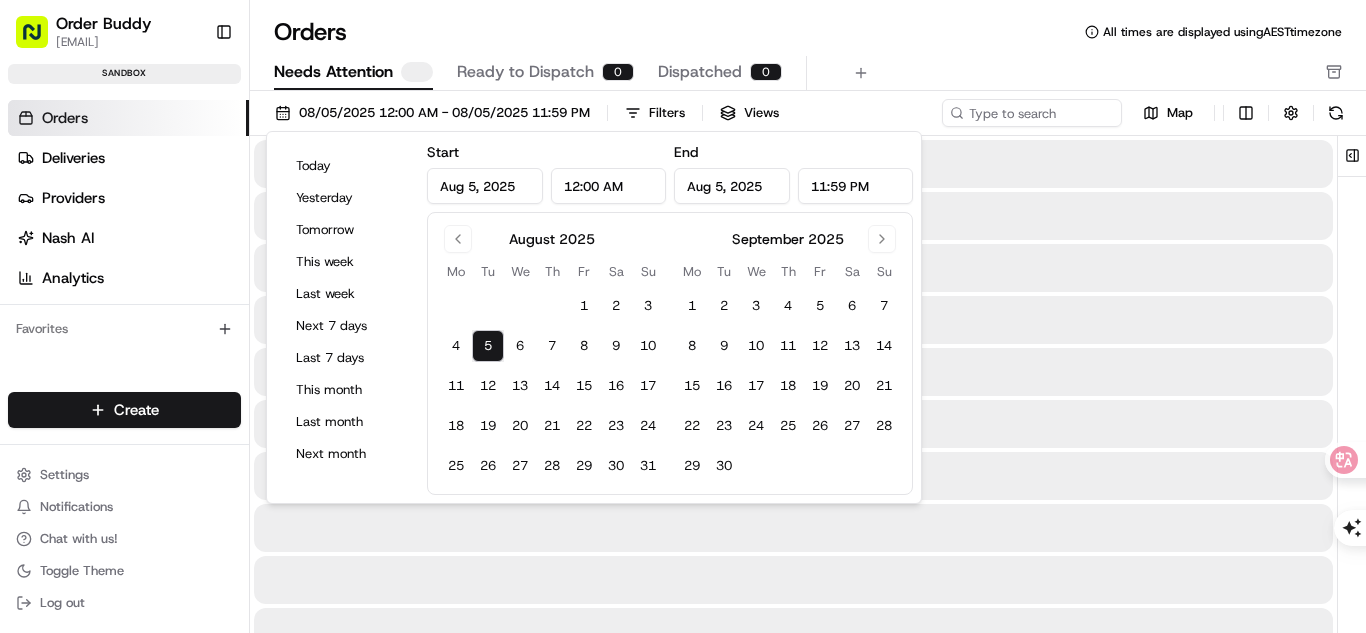 type on "Aug 5, 2025" 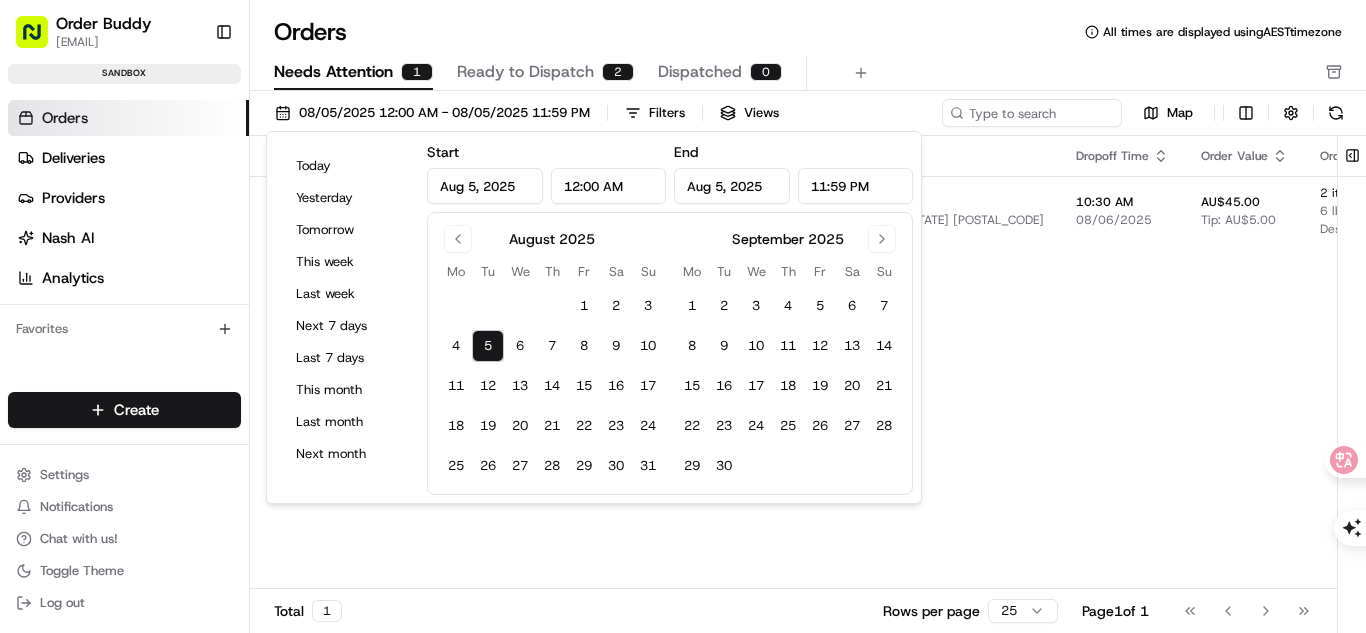 click on "Pickup Location Pickup Time Dropoff Location Dropoff Time Order Value Order Details Delivery Details Actions Emma Taylor 123 George St, Sydney NSW 2000, Australia 9:00 AM 08/05/2025 John Smith 45 Macquarie St, Parramatta NSW 2150, Australia 10:30 AM 08/06/2025 AU$45.00 Tip: AU$5.00 2   items 6 lb Description:  Book delivery Sydney to Parramatta scheduled + 2" at bounding box center [1017, 362] 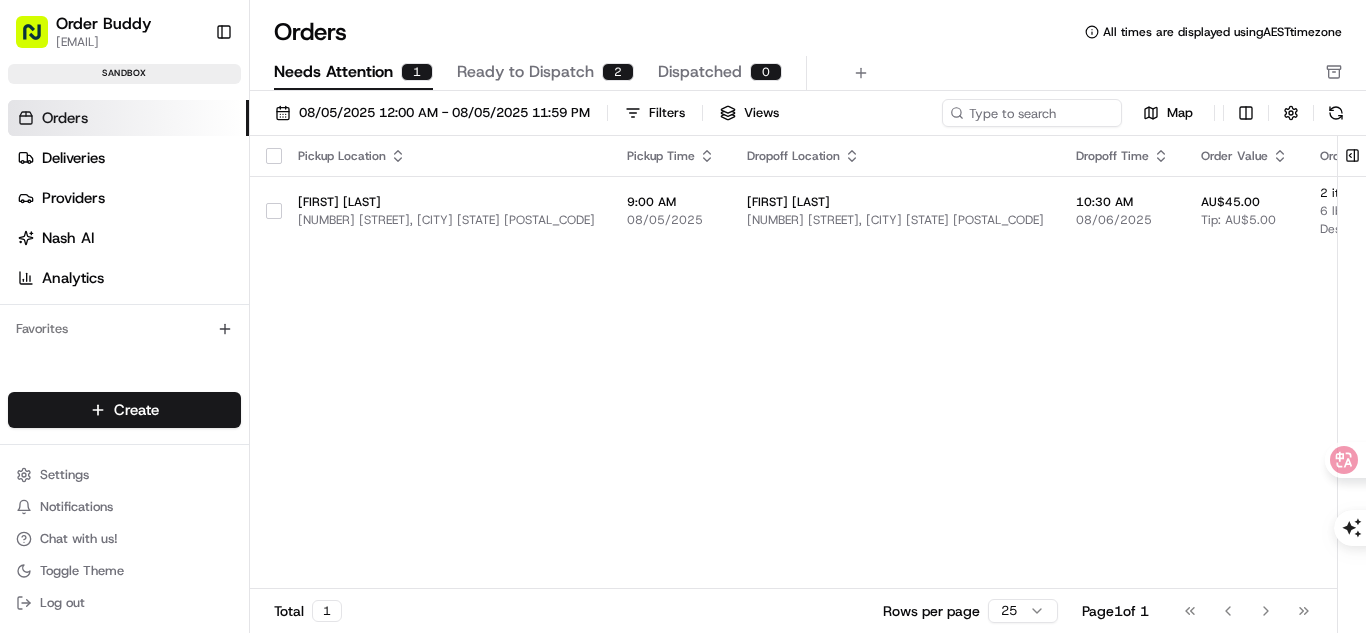 click on "Orders All times are displayed using  AEST  timezone Needs Attention 1 Ready to Dispatch 2 Dispatched 0" at bounding box center (808, 53) 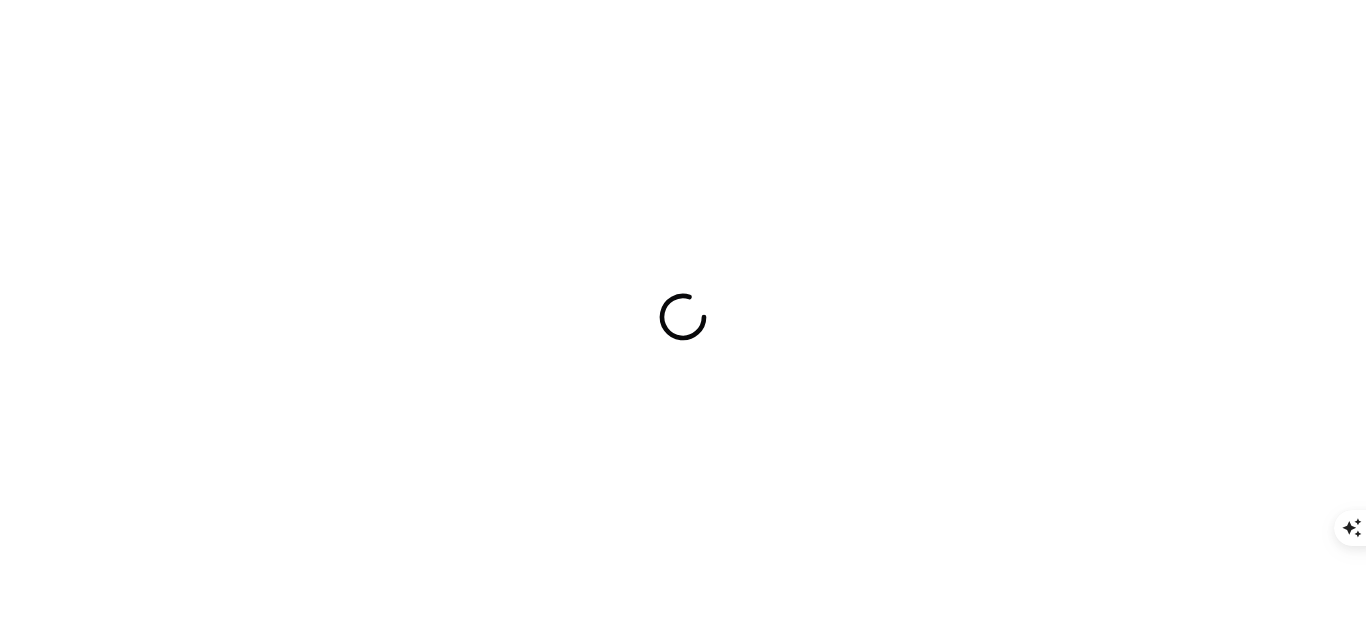 scroll, scrollTop: 0, scrollLeft: 0, axis: both 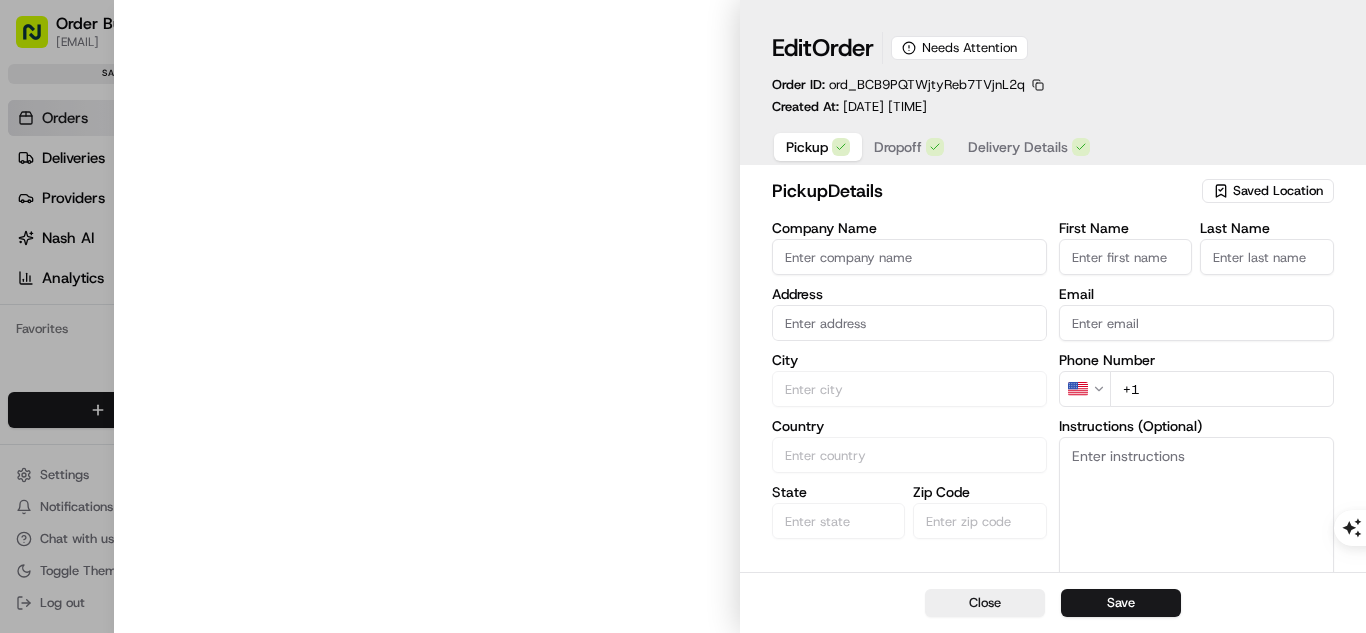 type on "Premium Sushi Tokyo" 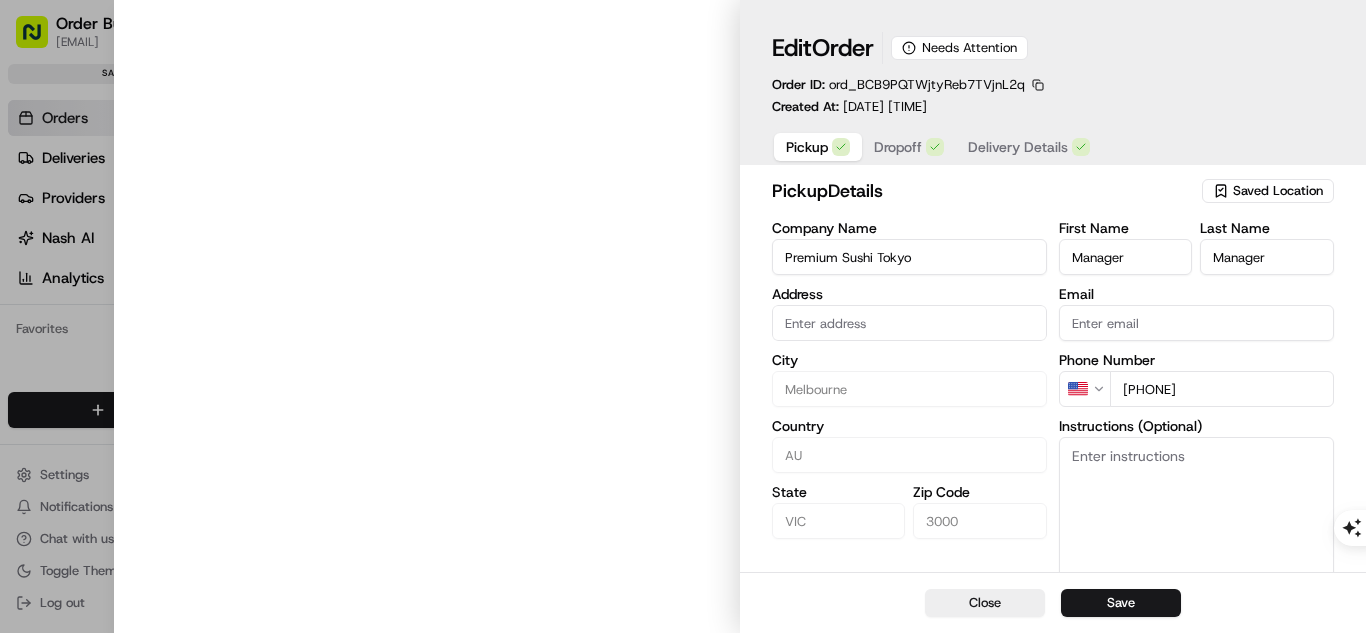type on "[NUMBER] [STREET], [CITY] [STATE] [COUNTRY]" 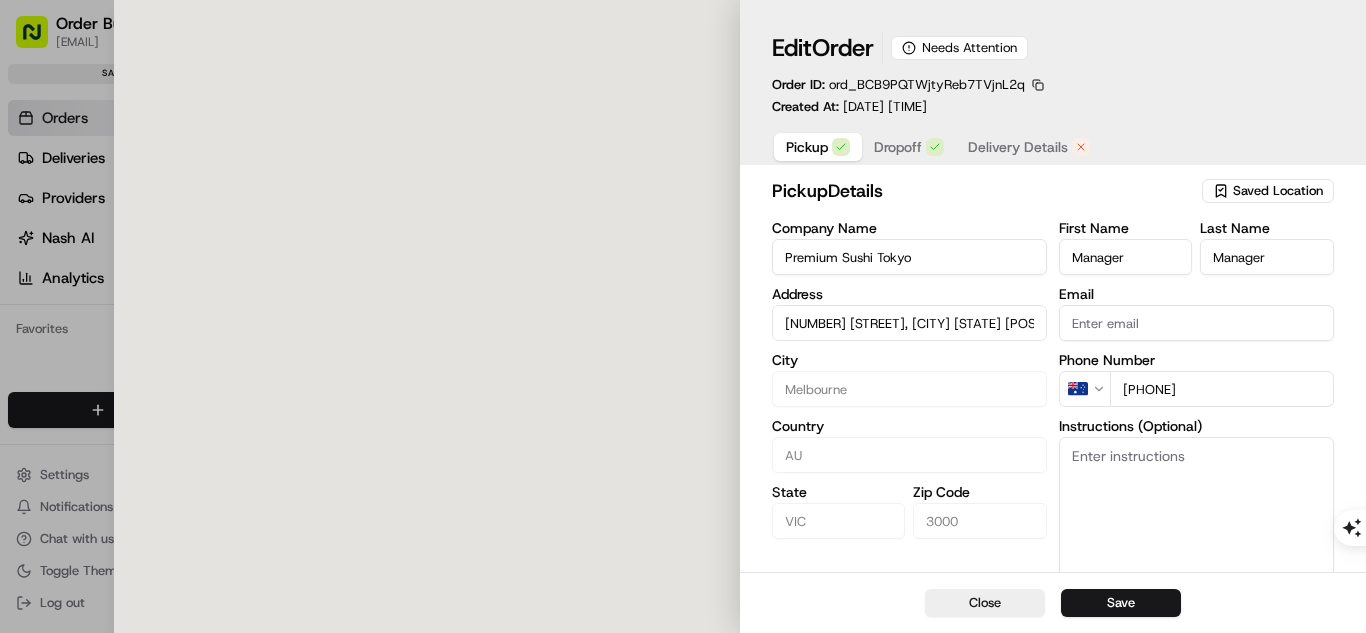 scroll, scrollTop: 0, scrollLeft: 0, axis: both 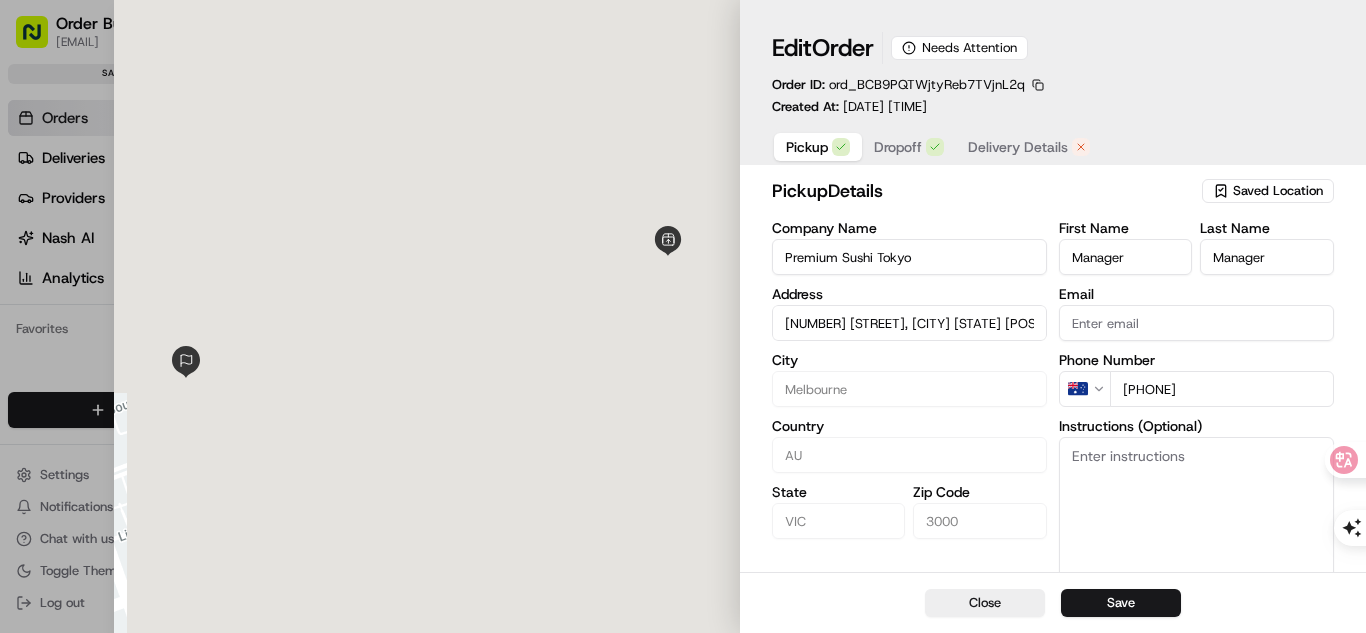 click 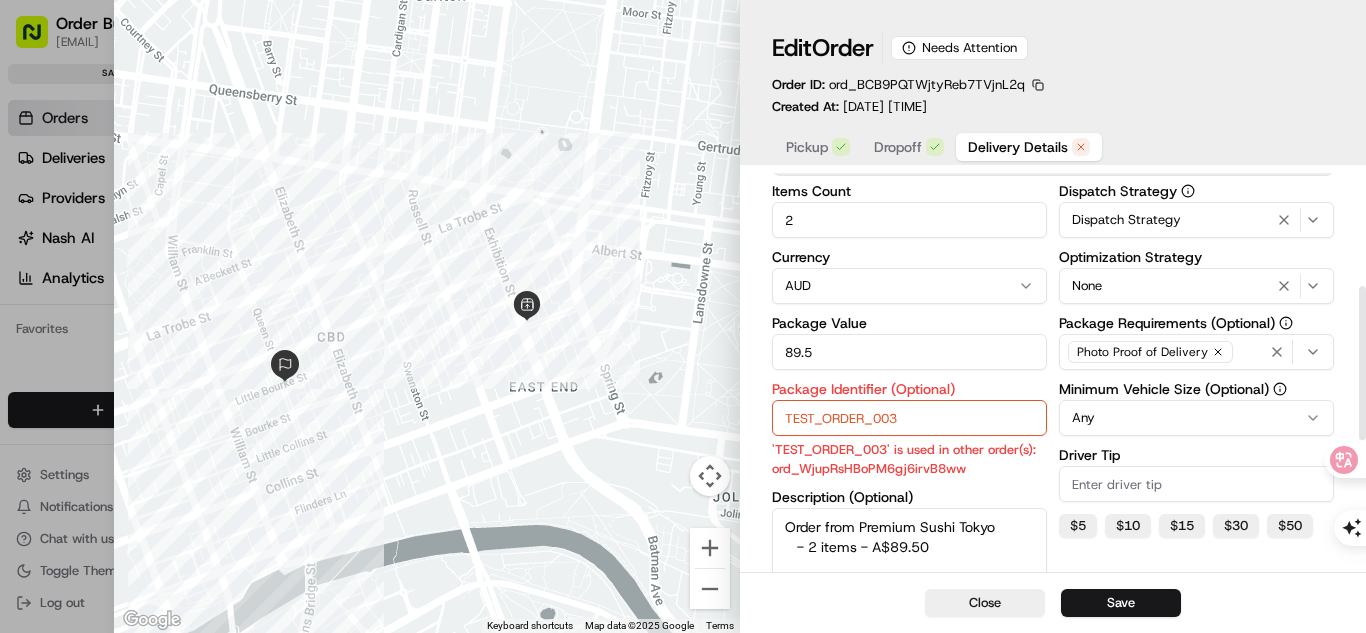 scroll, scrollTop: 300, scrollLeft: 0, axis: vertical 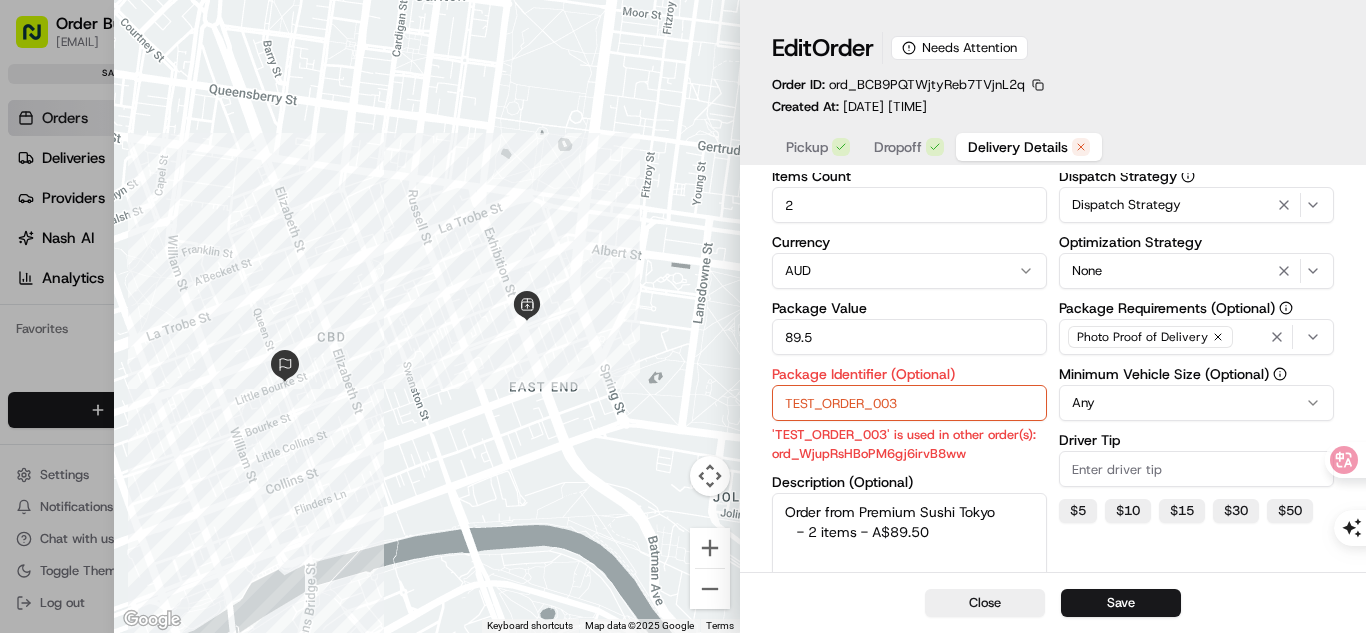 click on "TEST_ORDER_003" at bounding box center (909, 403) 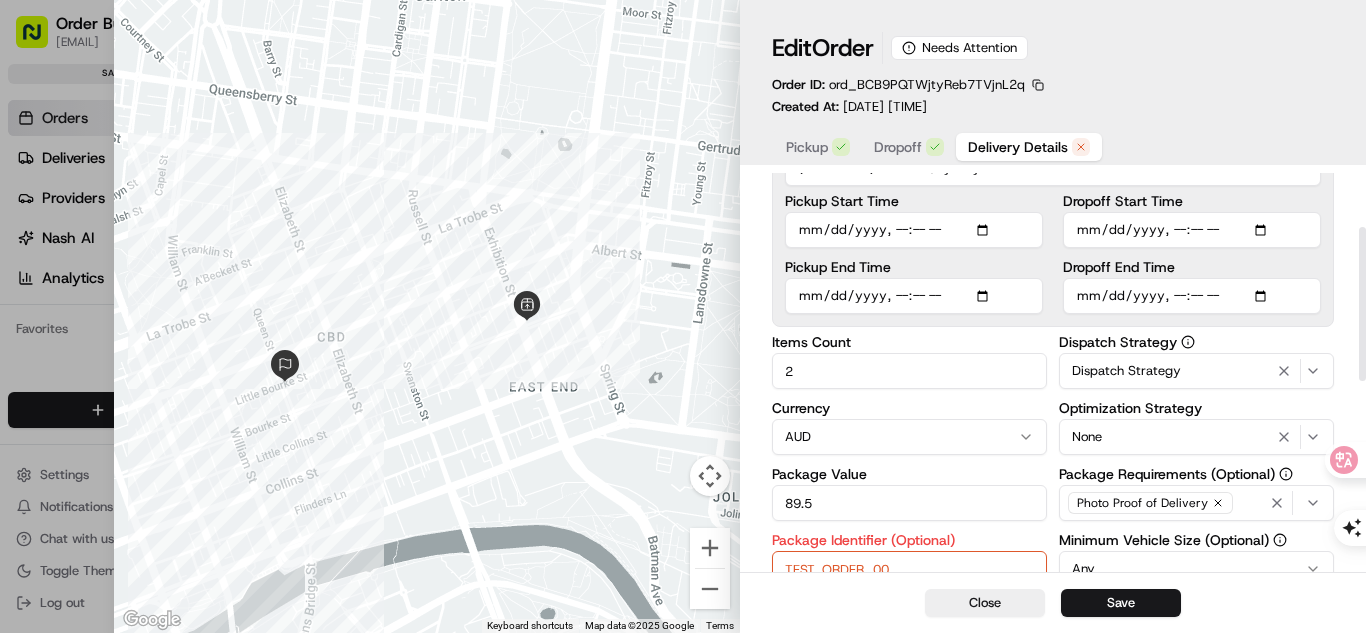 scroll, scrollTop: 140, scrollLeft: 0, axis: vertical 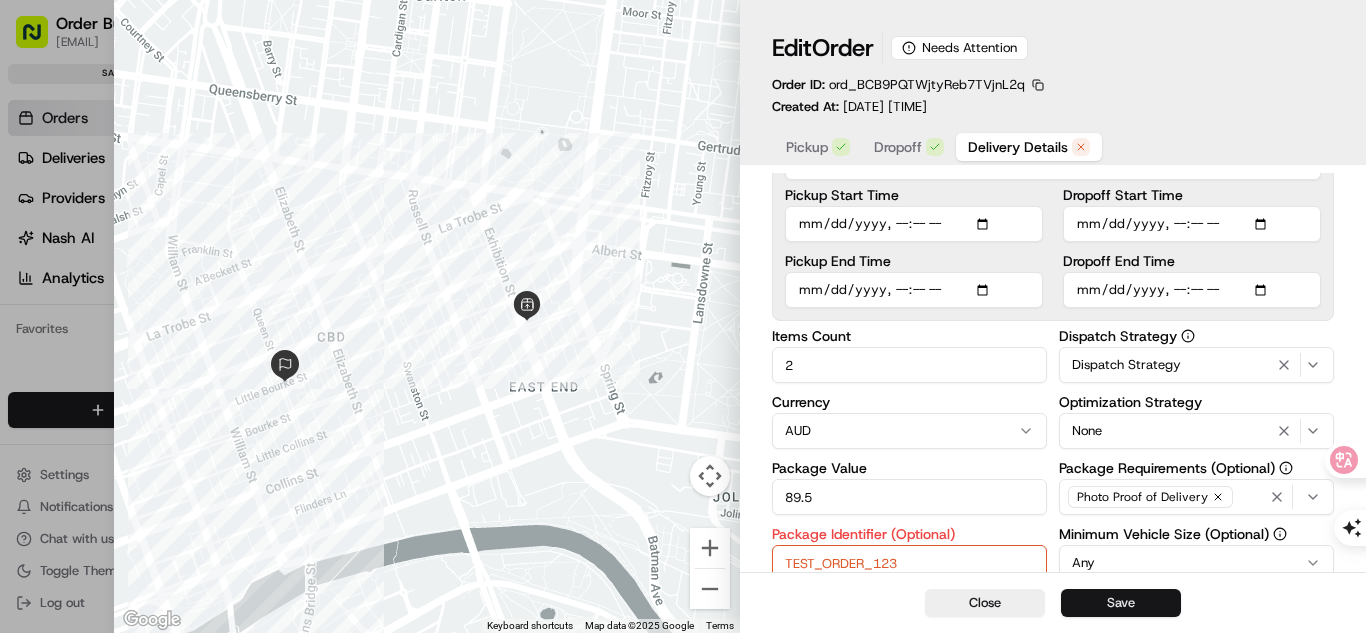 type on "TEST_ORDER_123" 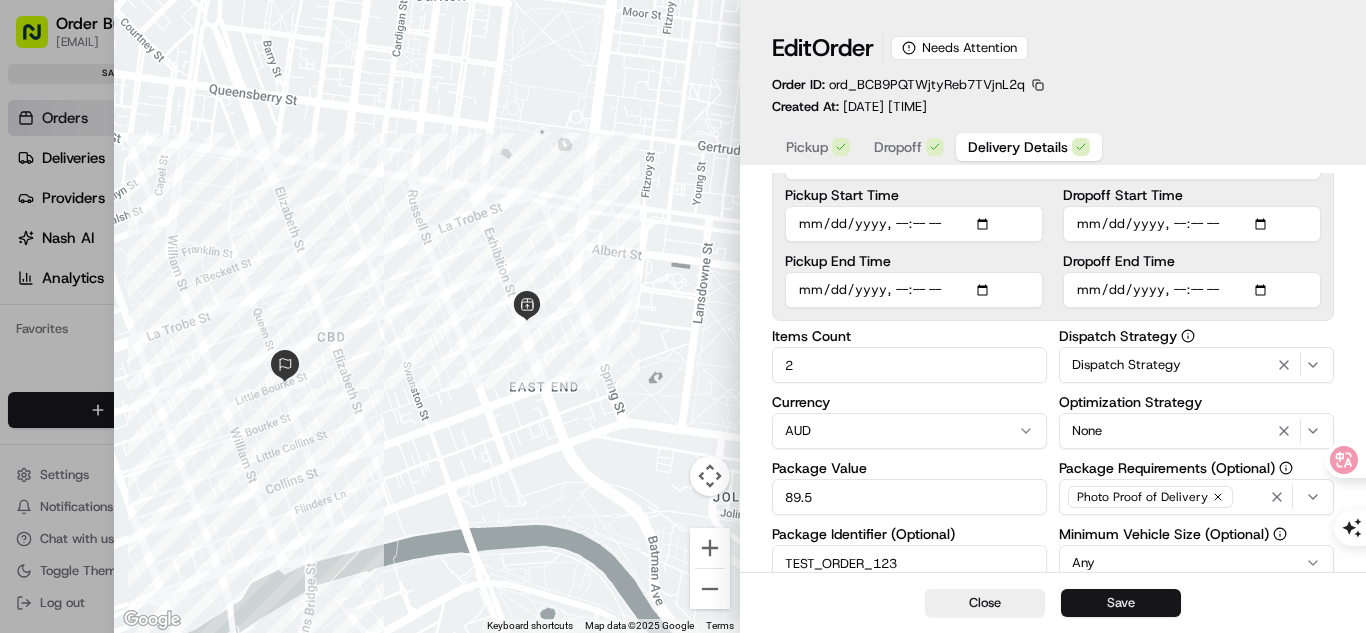click on "Save" at bounding box center [1121, 603] 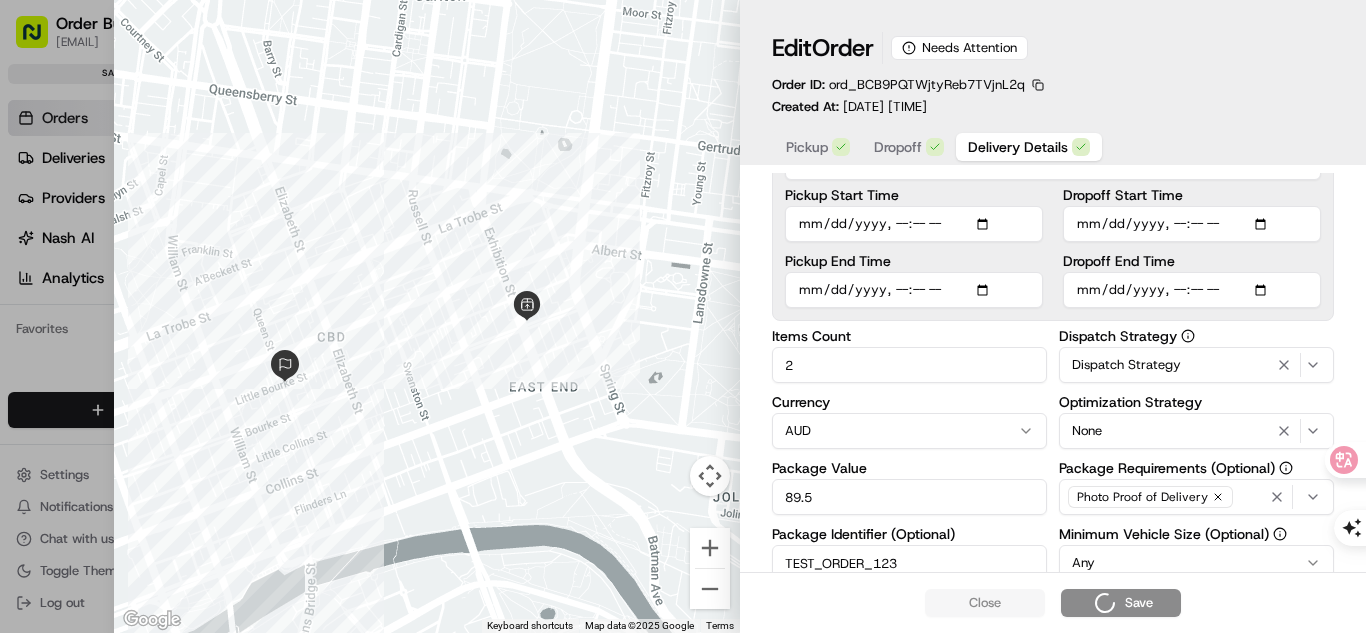 type on "1" 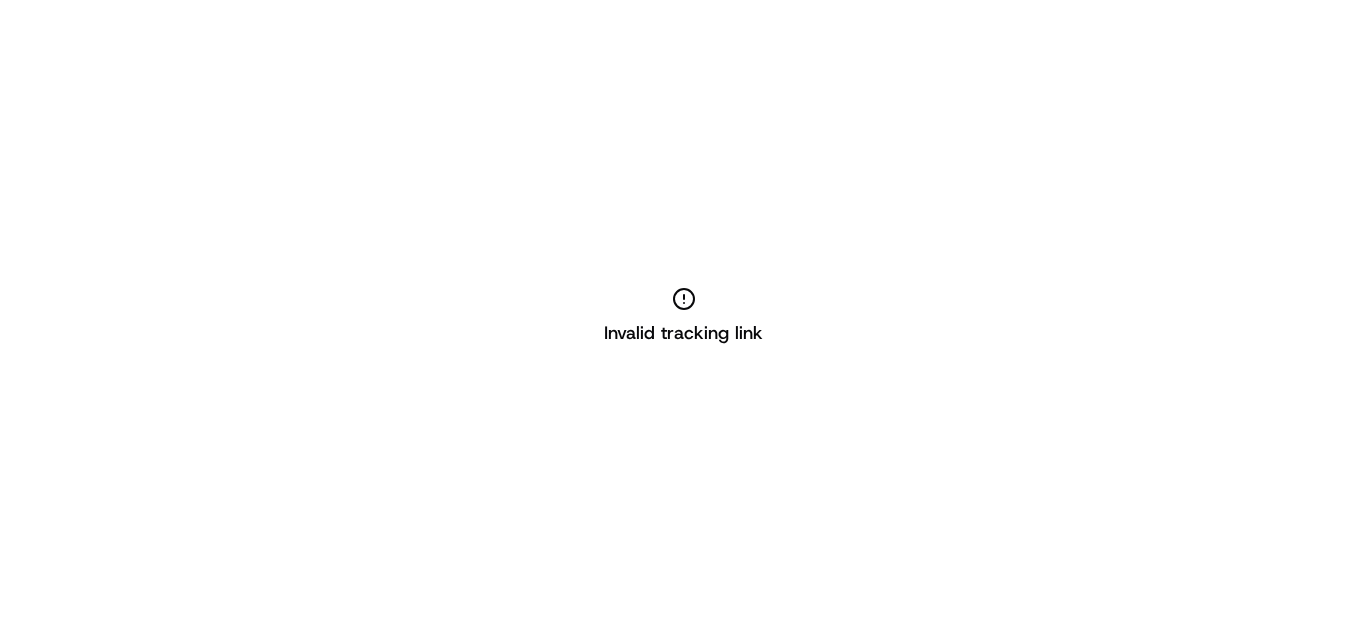 scroll, scrollTop: 0, scrollLeft: 0, axis: both 